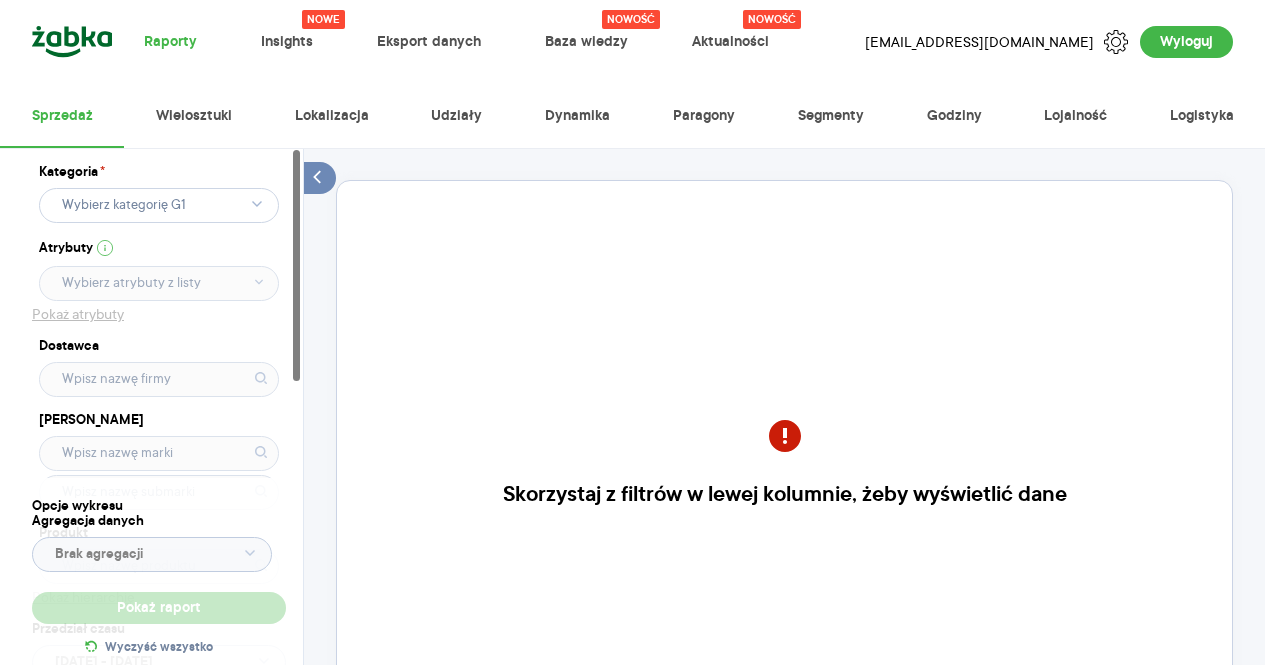scroll, scrollTop: 0, scrollLeft: 0, axis: both 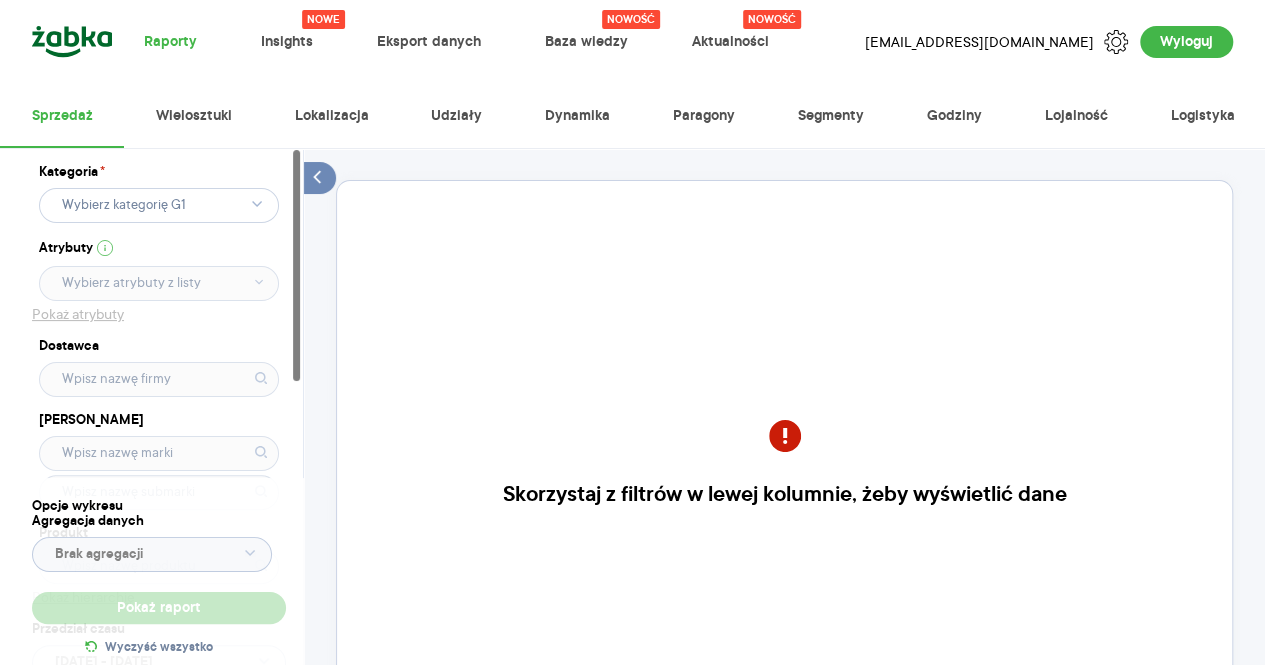 click 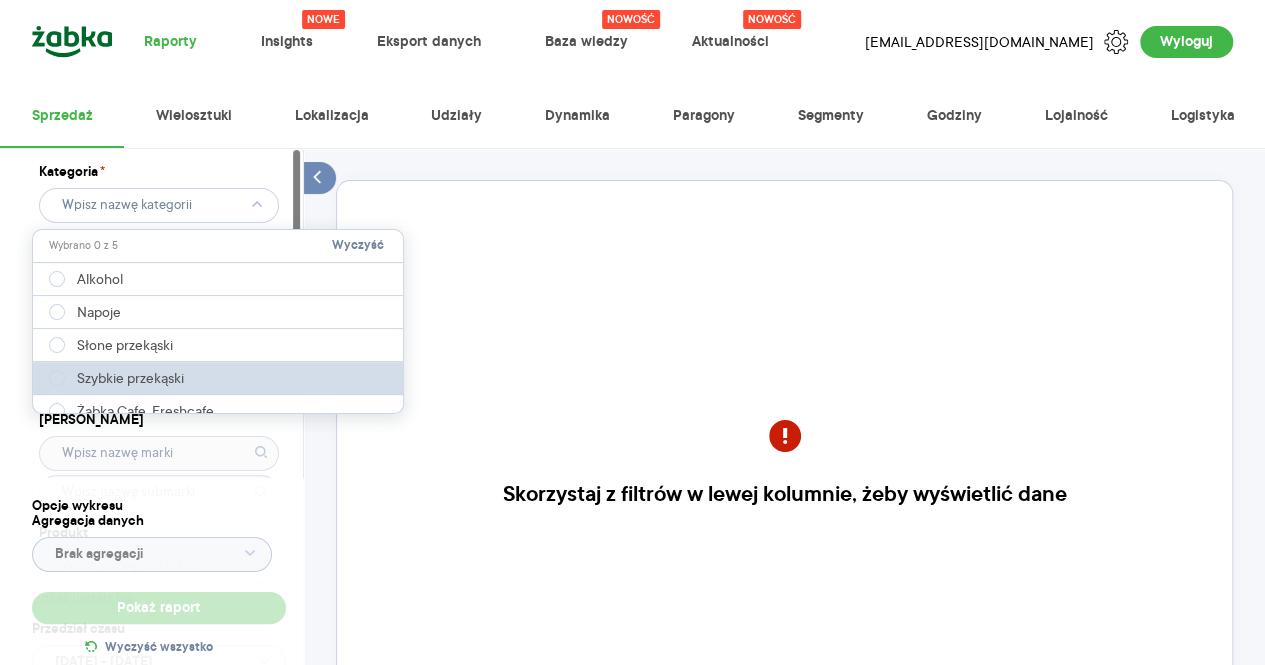 click on "Szybkie przekąski" at bounding box center (219, 378) 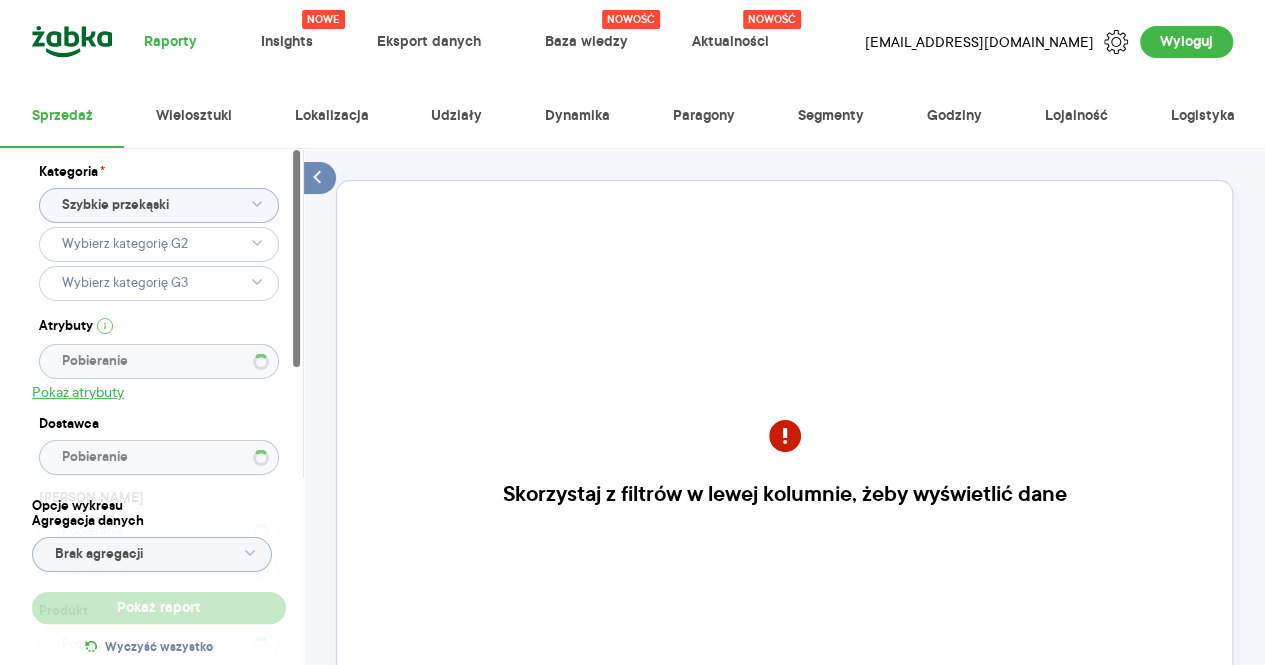 type 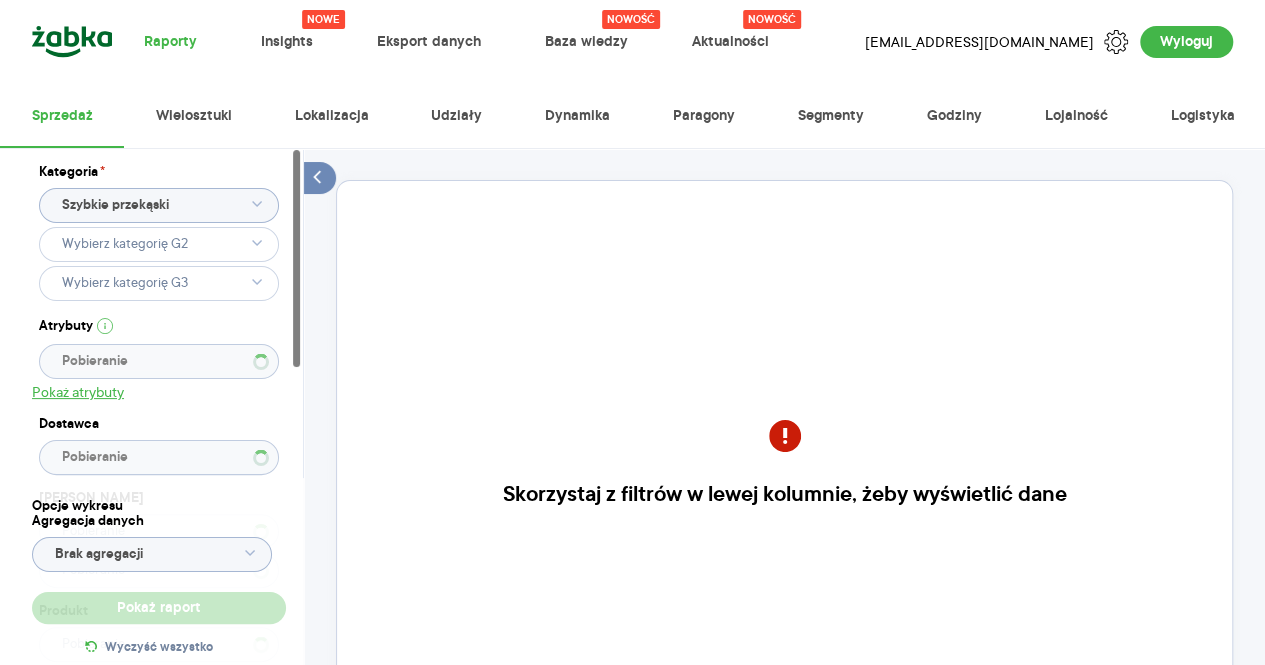 type 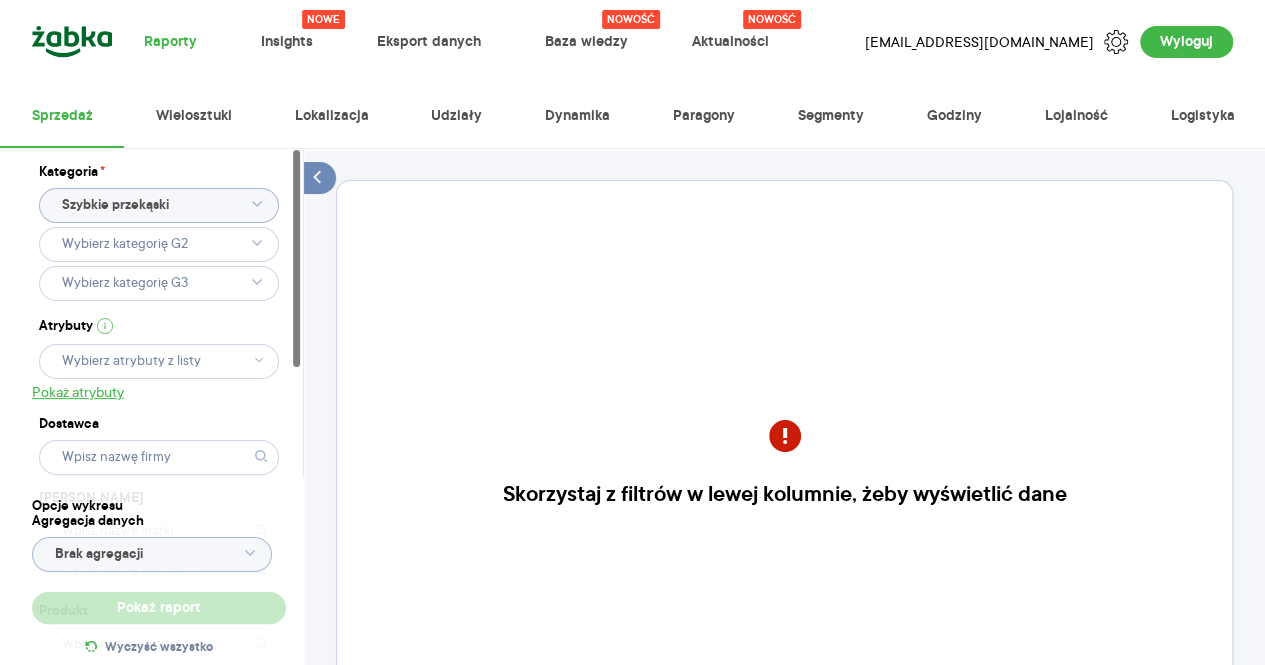 click 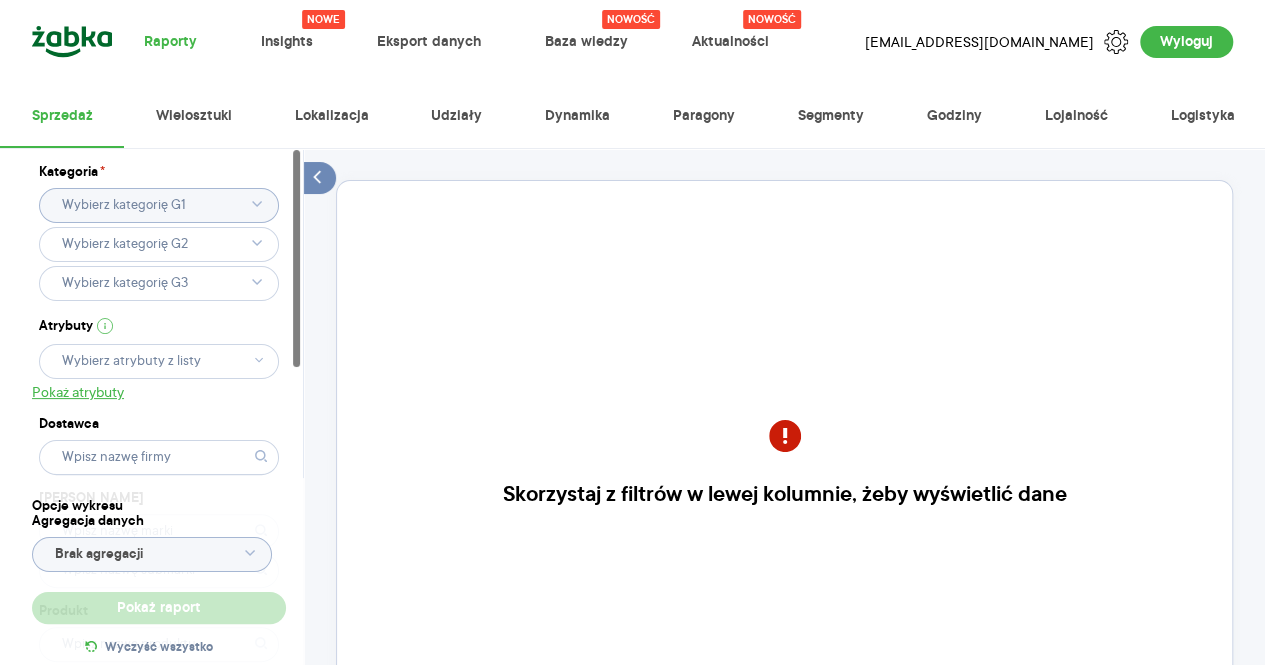 type 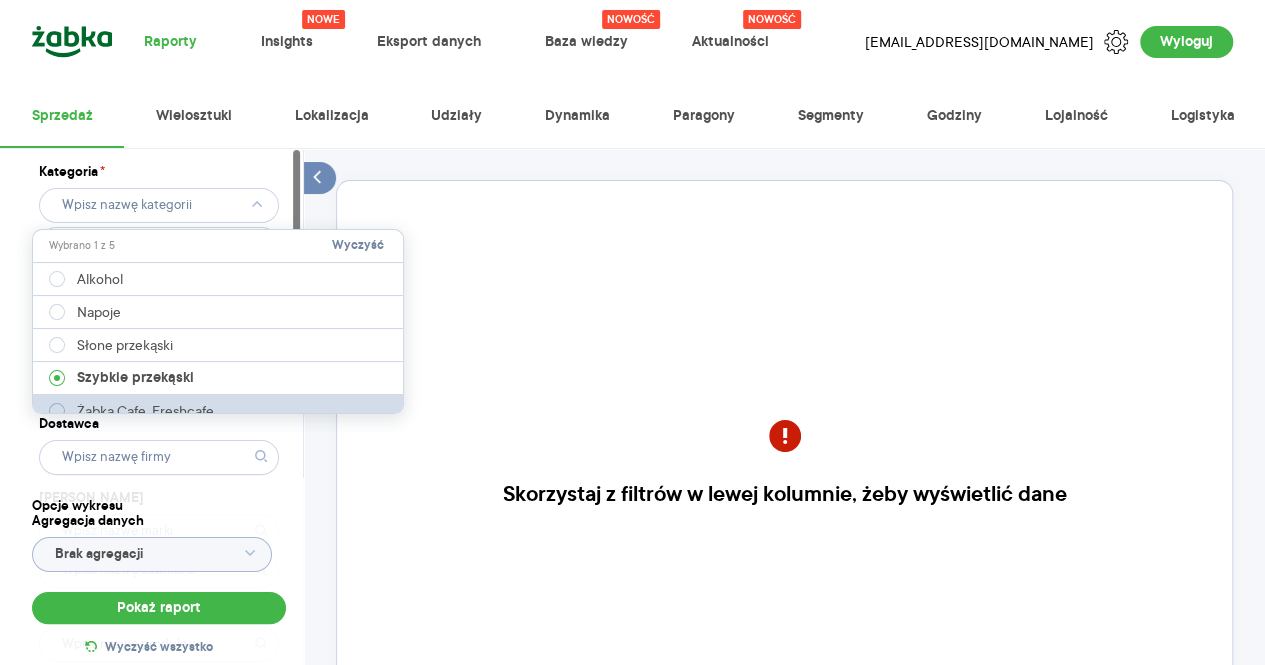 click on "Żabka Cafe, Freshcafe" at bounding box center [145, 411] 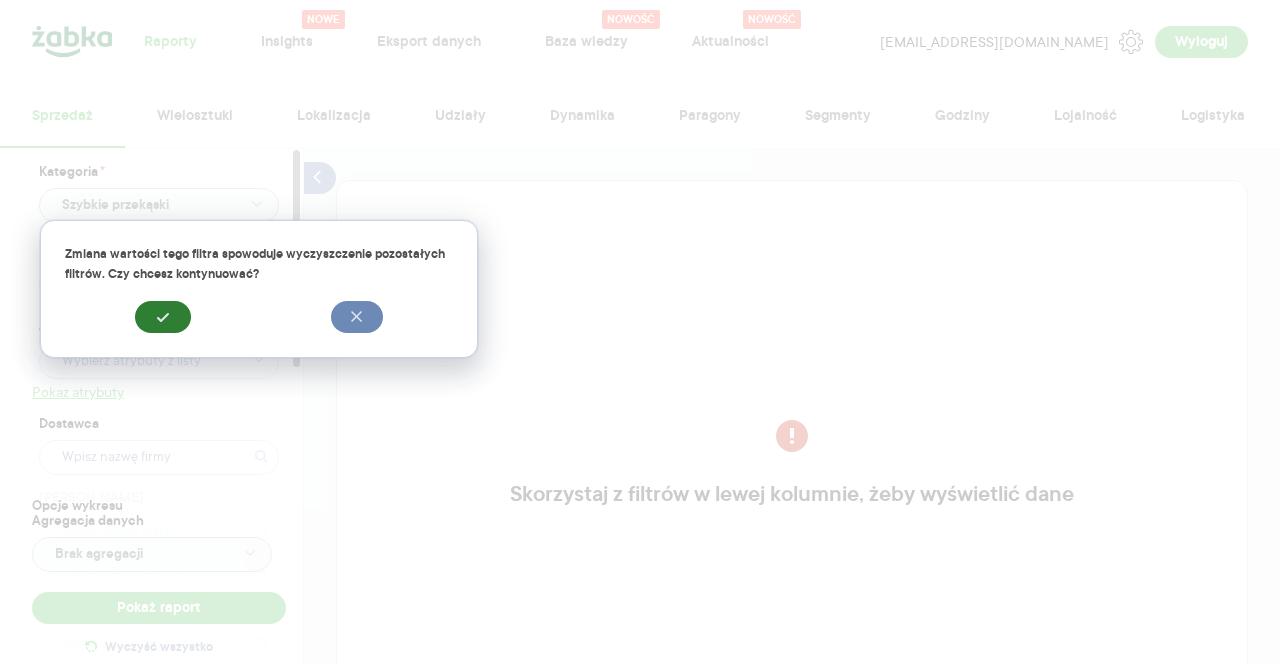 click 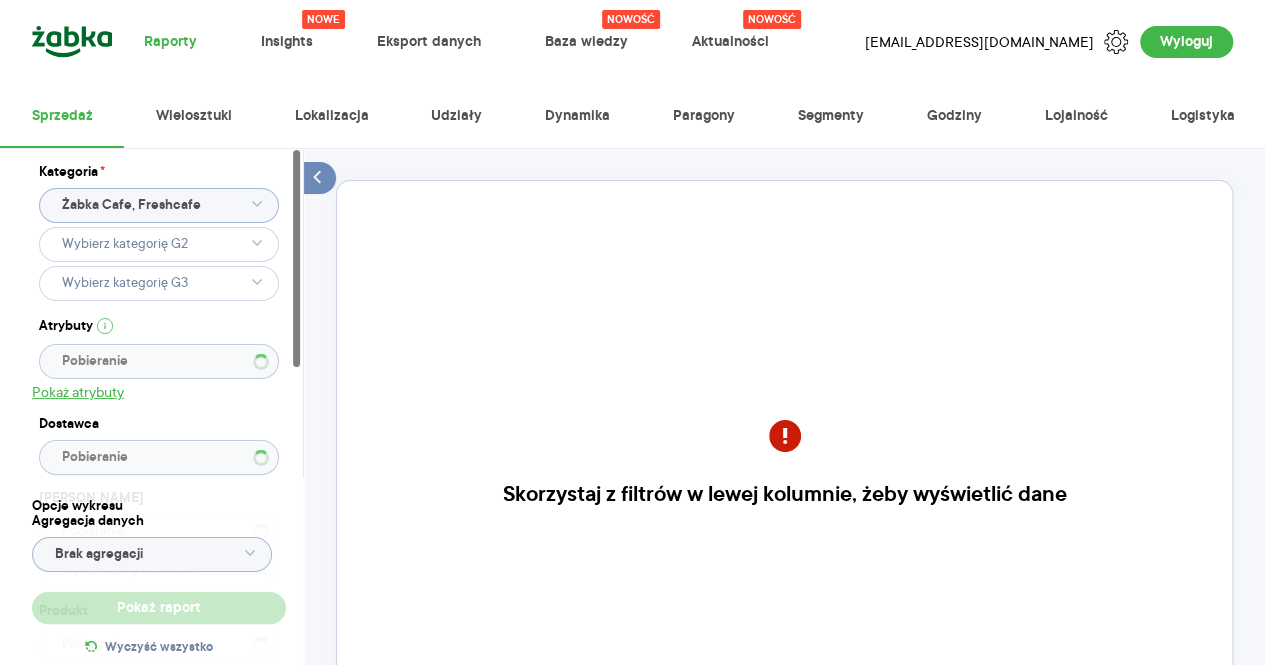 type 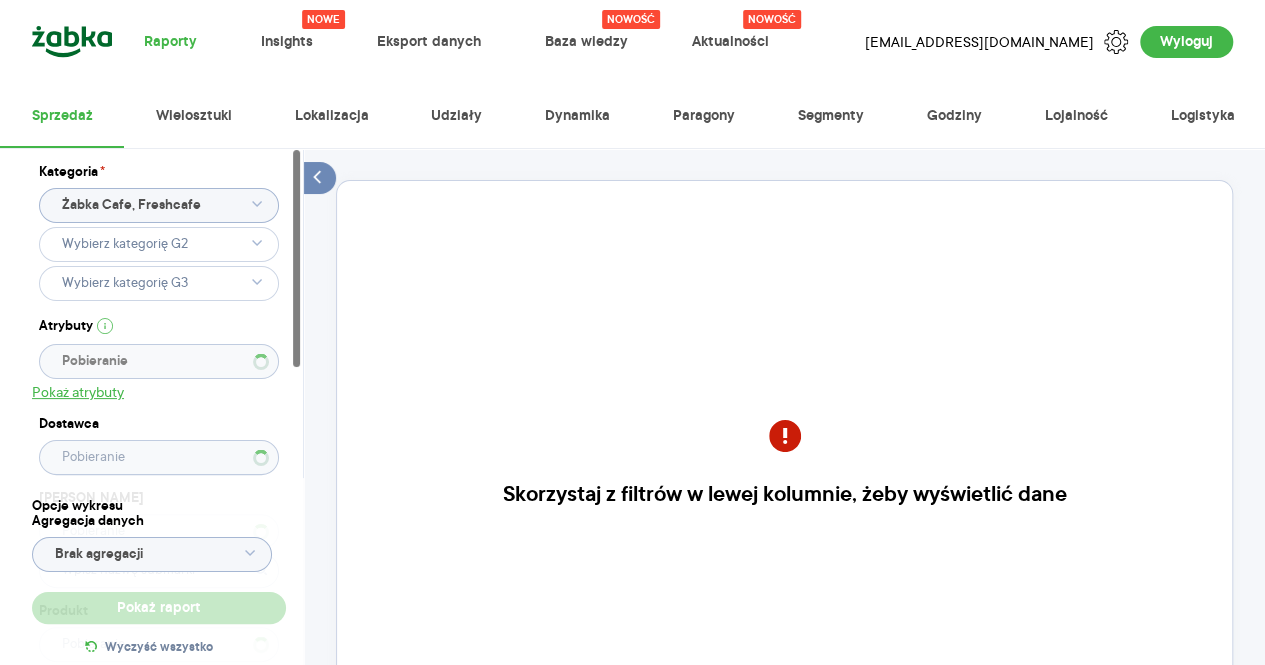 type 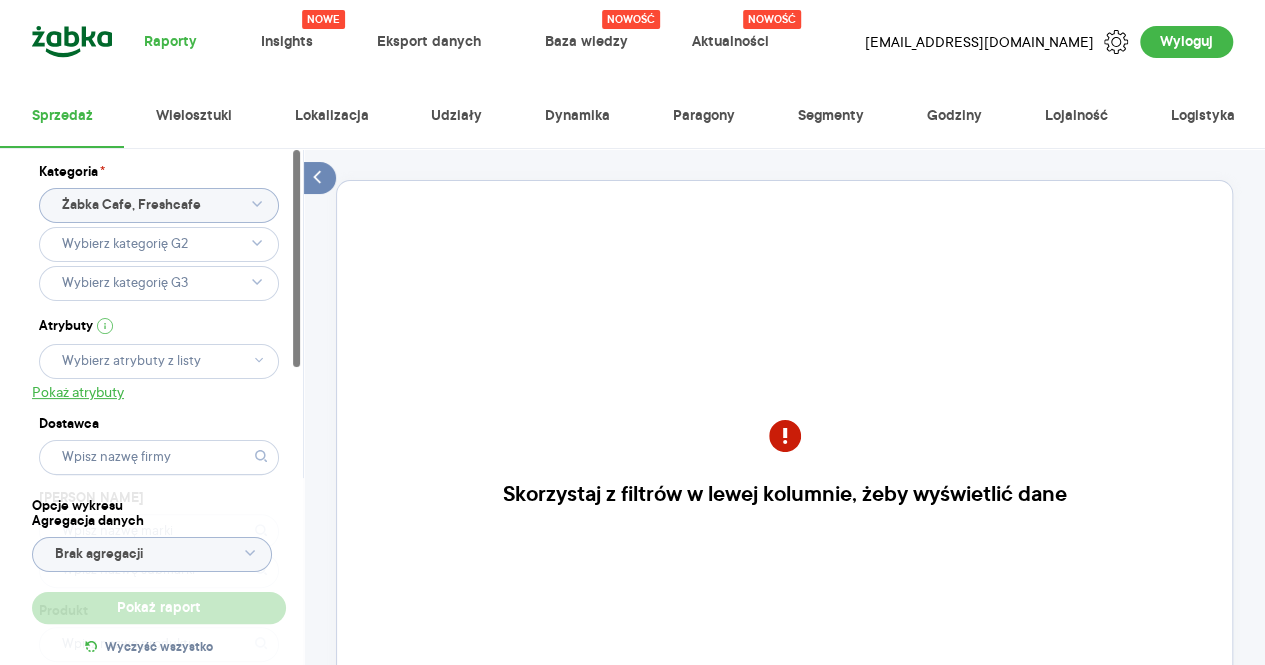 type 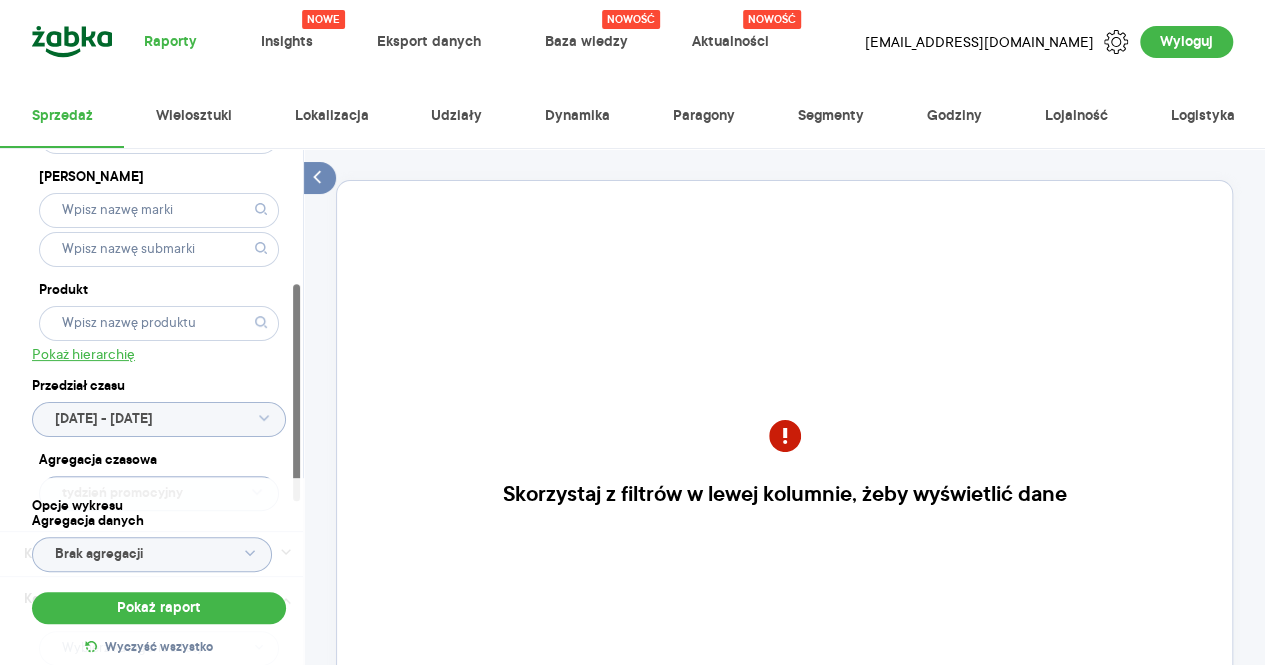drag, startPoint x: 298, startPoint y: 347, endPoint x: 302, endPoint y: 479, distance: 132.0606 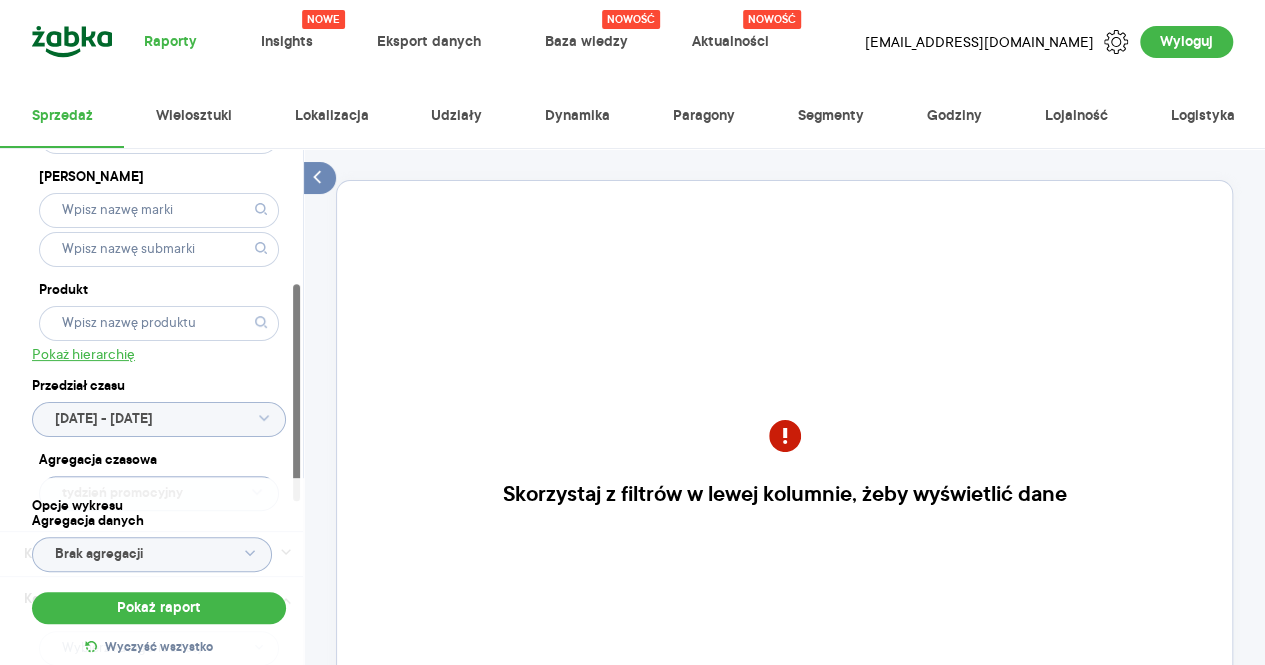 click on "Kategoria * Żabka Cafe, Freshcafe Atrybuty Pokaż atrybuty Dostawca Marka Produkt Pokaż hierarchię Przedział czasu [DATE] - [DATE] Agregacja czasowa tydzień promocyjny Konkurencja Pokaż dane konkurencji z opóźnieniem Dostawca Marka Produkt Kategorie referencyjne Region Rodzaje sklepów Rodzaje transakcji Wszystkie Like For Like Uwzględnij LFL Opcje wykresu Agregacja danych Brak agregacji Pokaż raport Wyczyść wszystko" at bounding box center (151, 406) 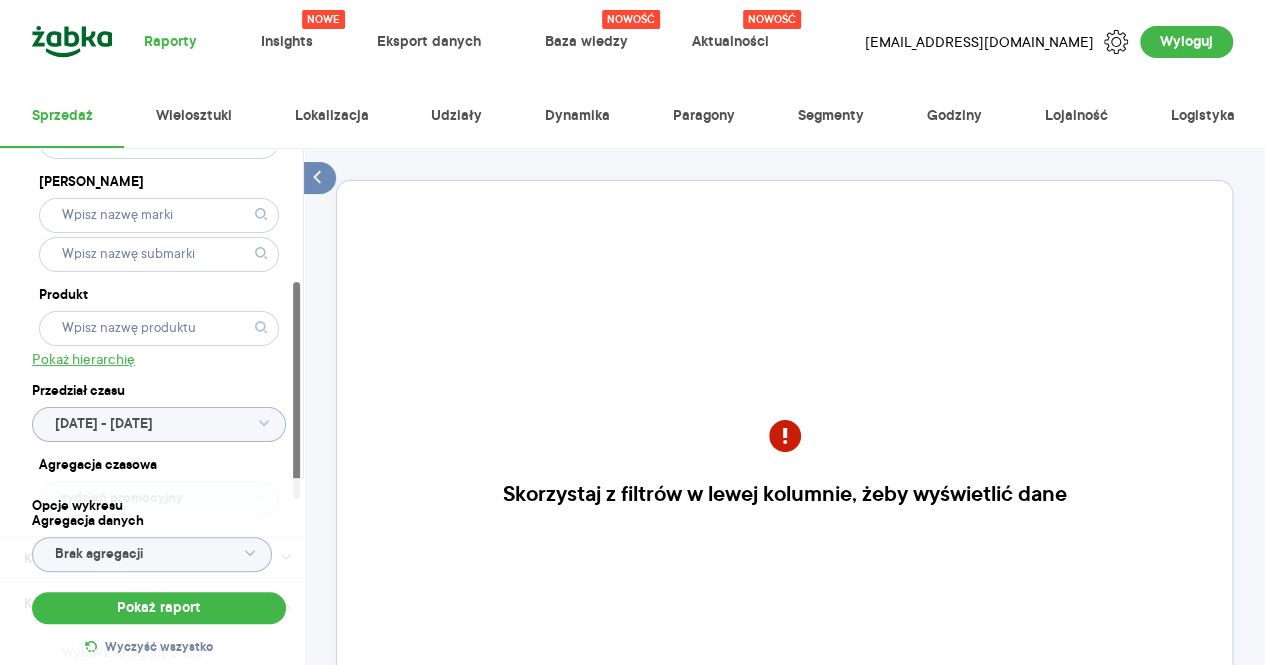 click 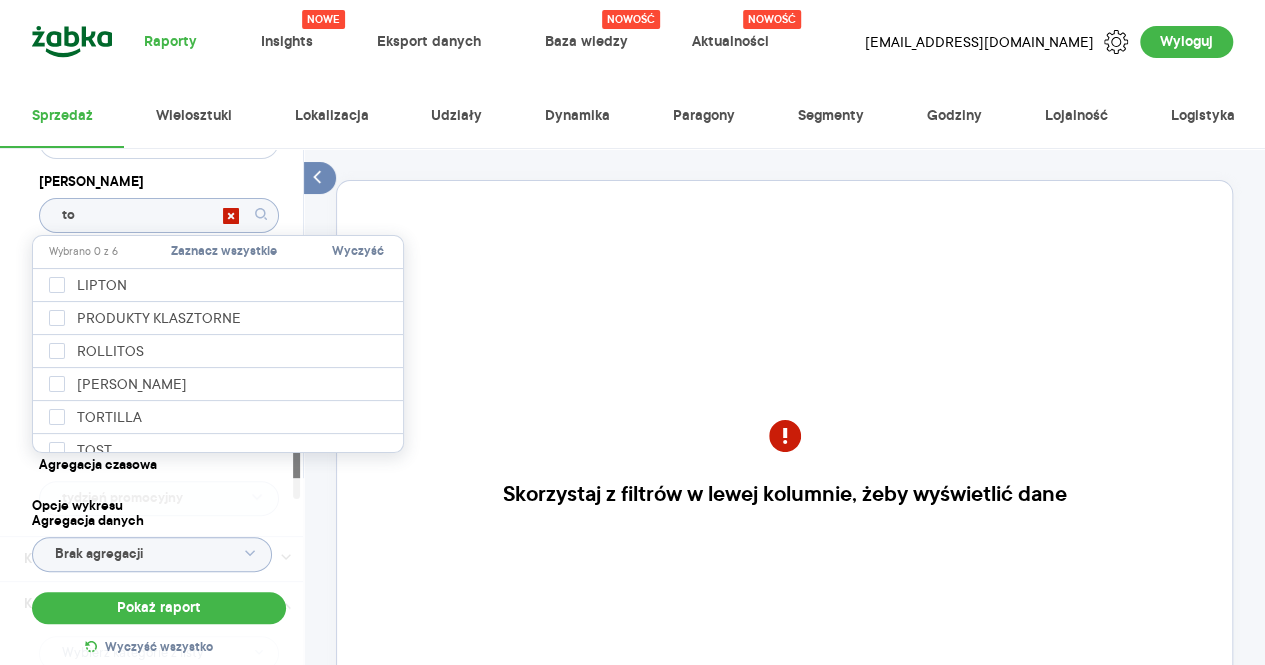 type on "tom" 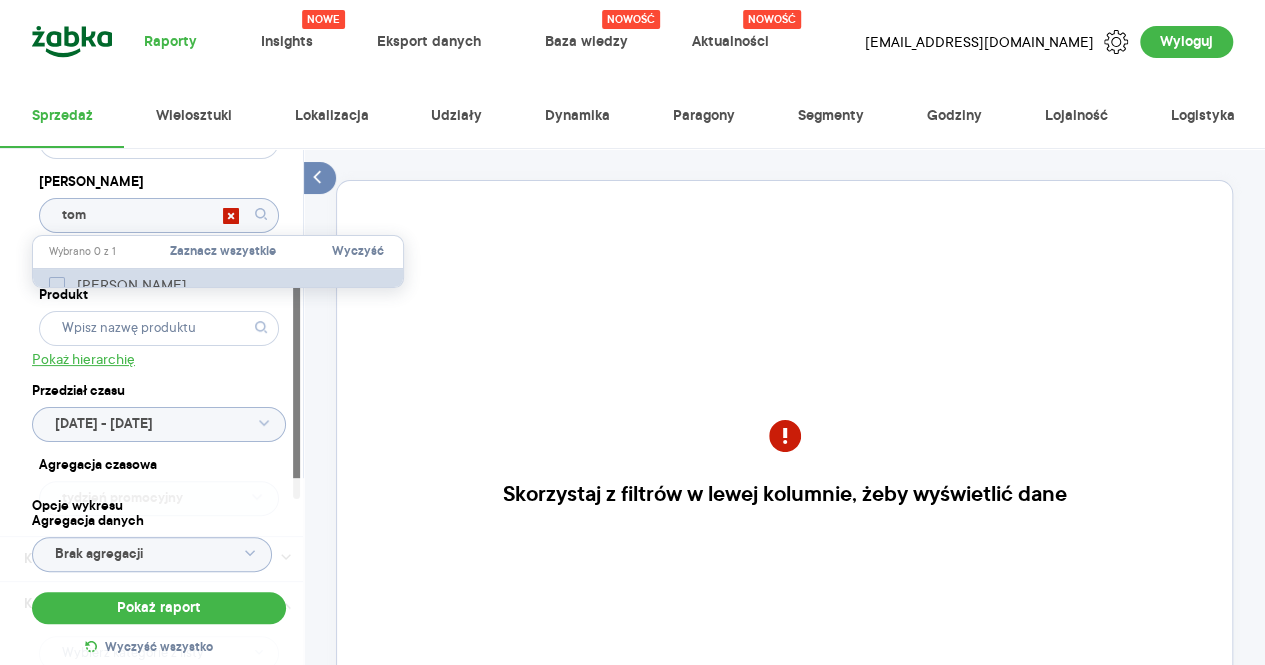 click on "[PERSON_NAME]" at bounding box center (135, 285) 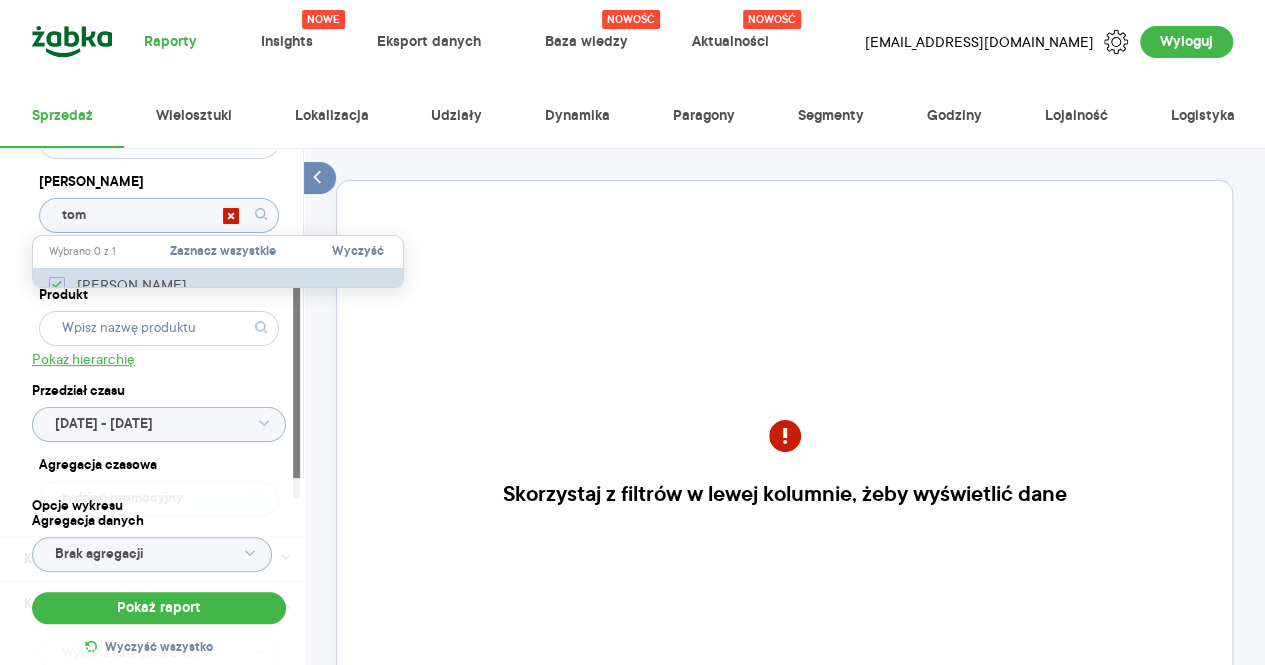 checkbox on "true" 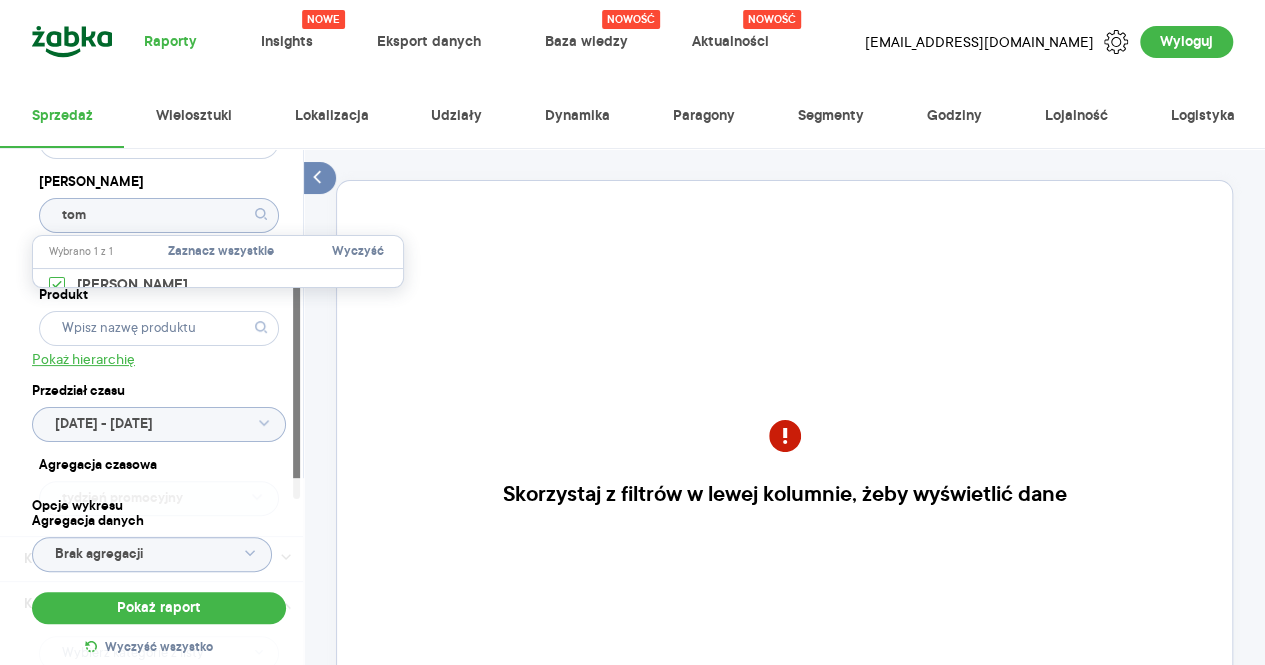click on "Opcje wykresu Agregacja danych Brak agregacji Pokaż raport Wyczyść wszystko" at bounding box center [159, 579] 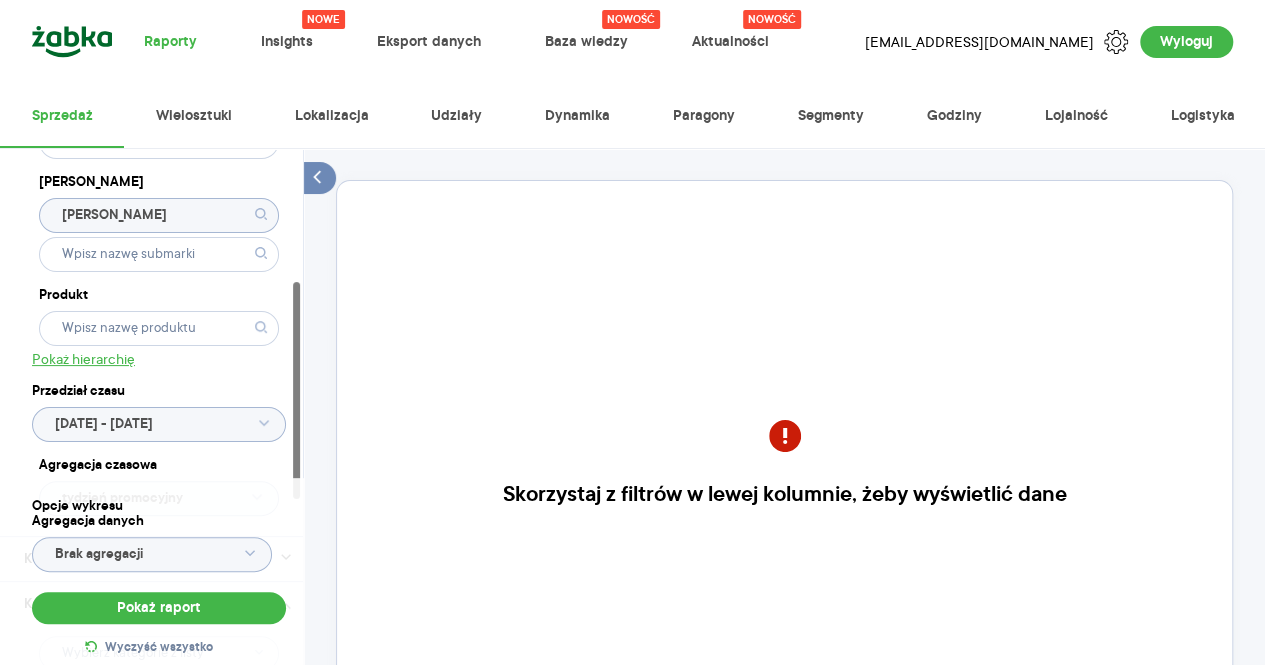 click 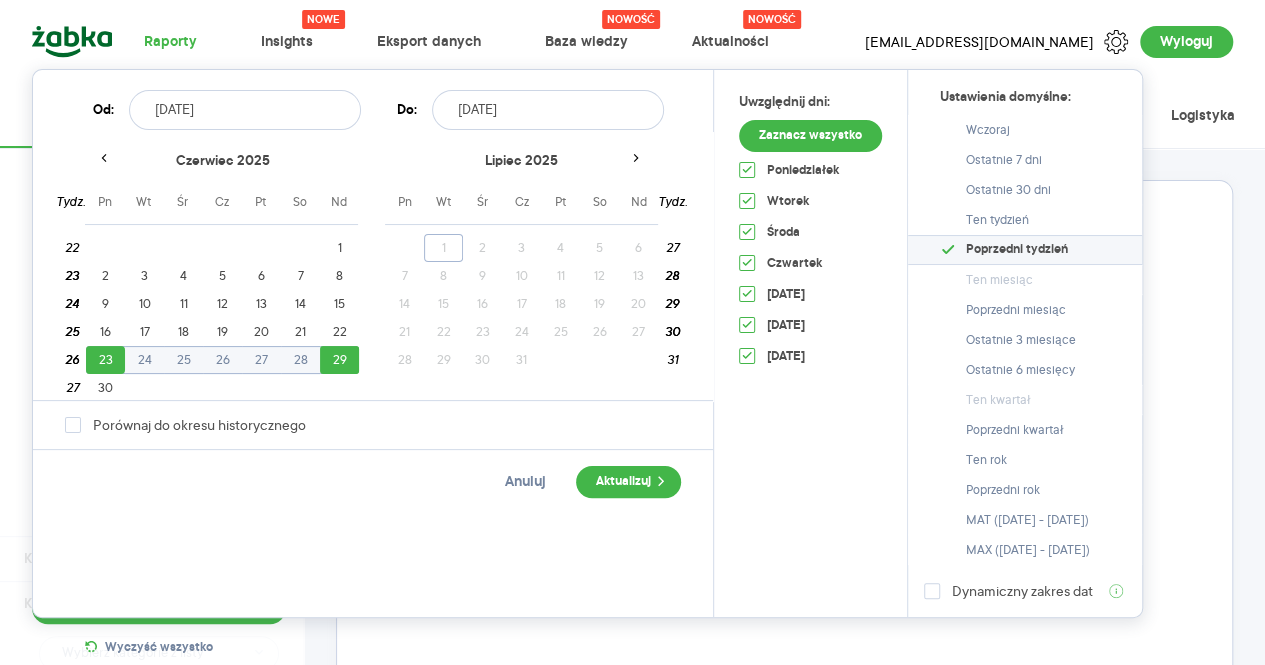 click on "Poprzedni tydzień" at bounding box center [1017, 250] 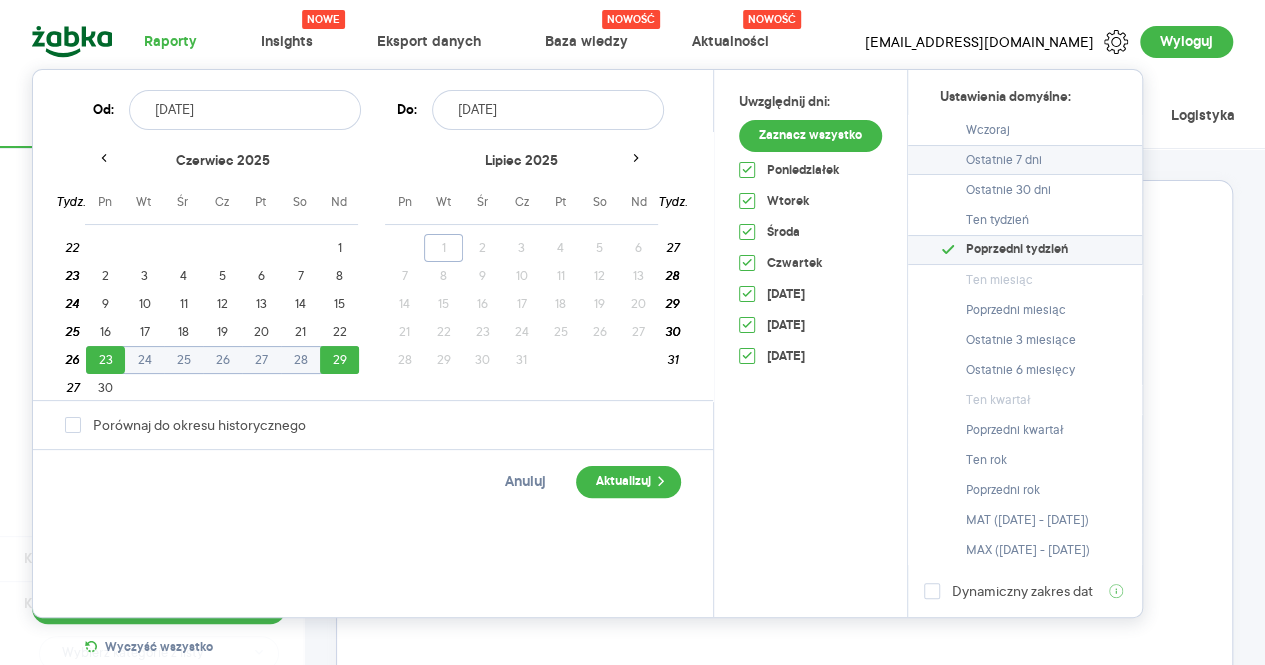 click on "Ostatnie 7 dni" at bounding box center [1004, 160] 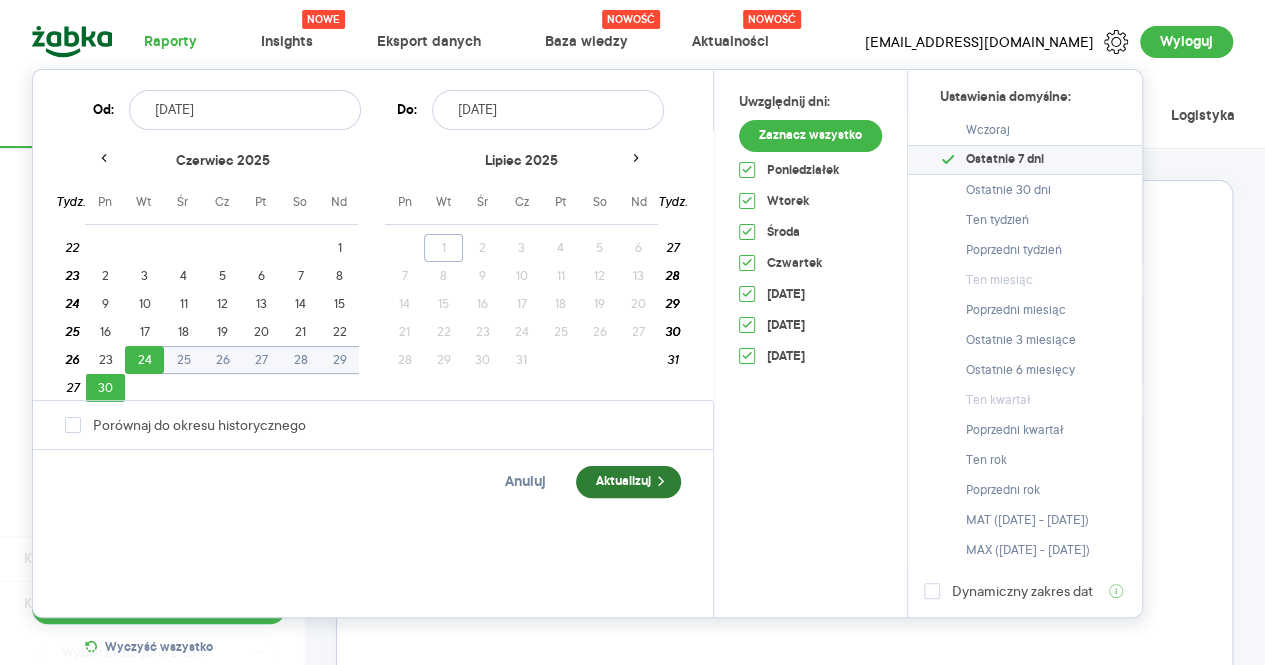 click on "Aktualizuj" at bounding box center (628, 482) 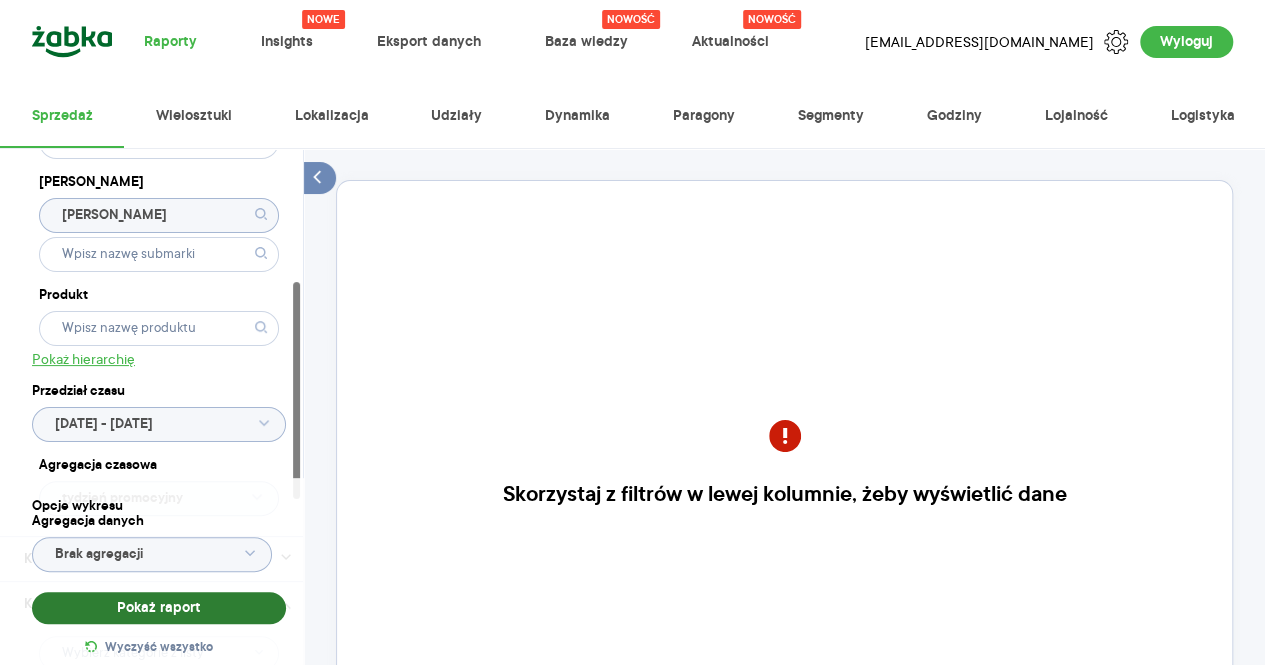 click on "Pokaż raport" at bounding box center (159, 608) 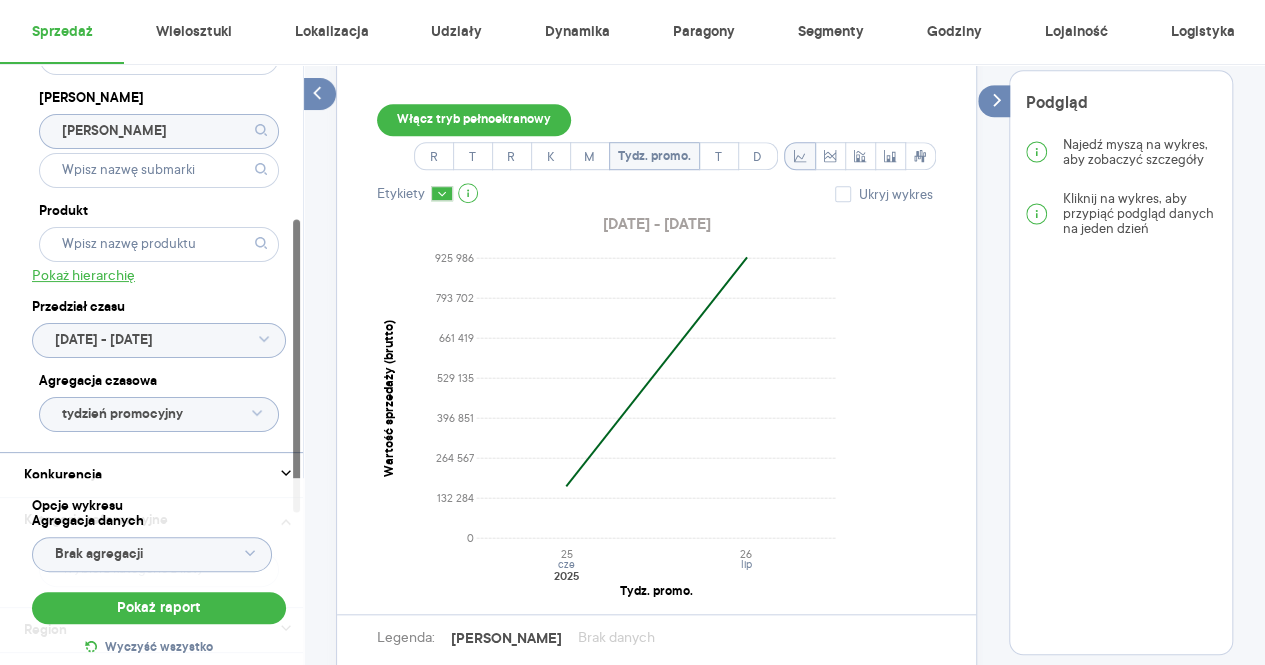 scroll, scrollTop: 618, scrollLeft: 0, axis: vertical 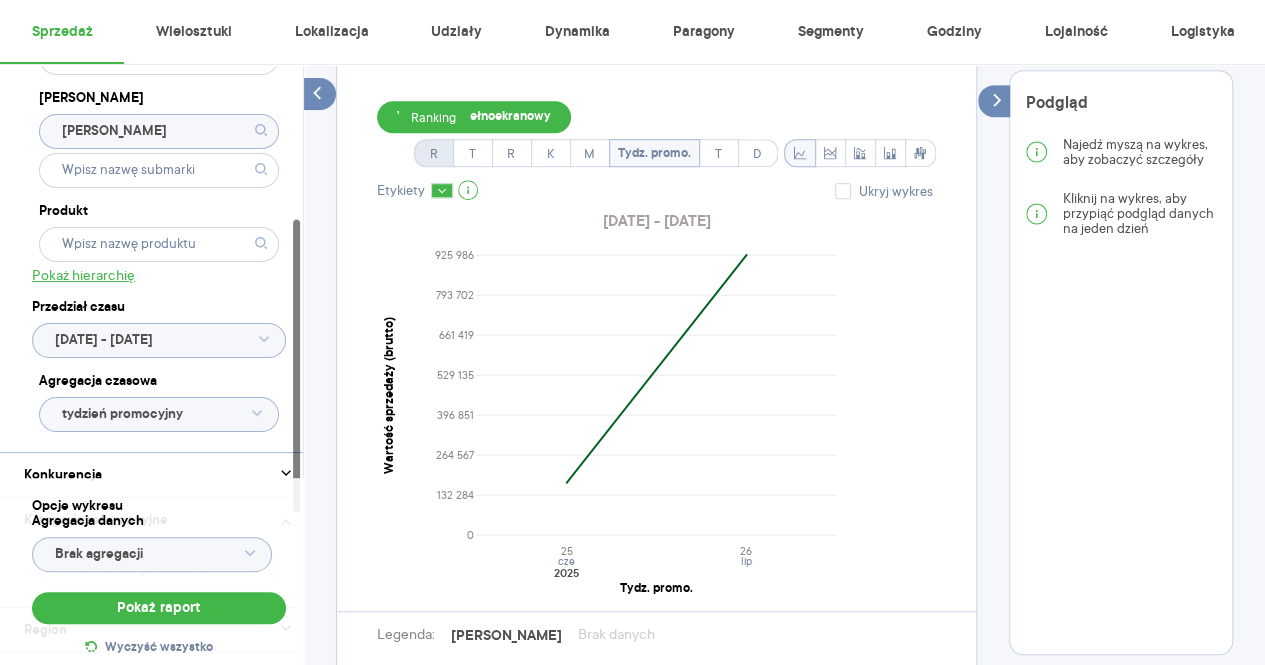 click on "R" at bounding box center [434, 153] 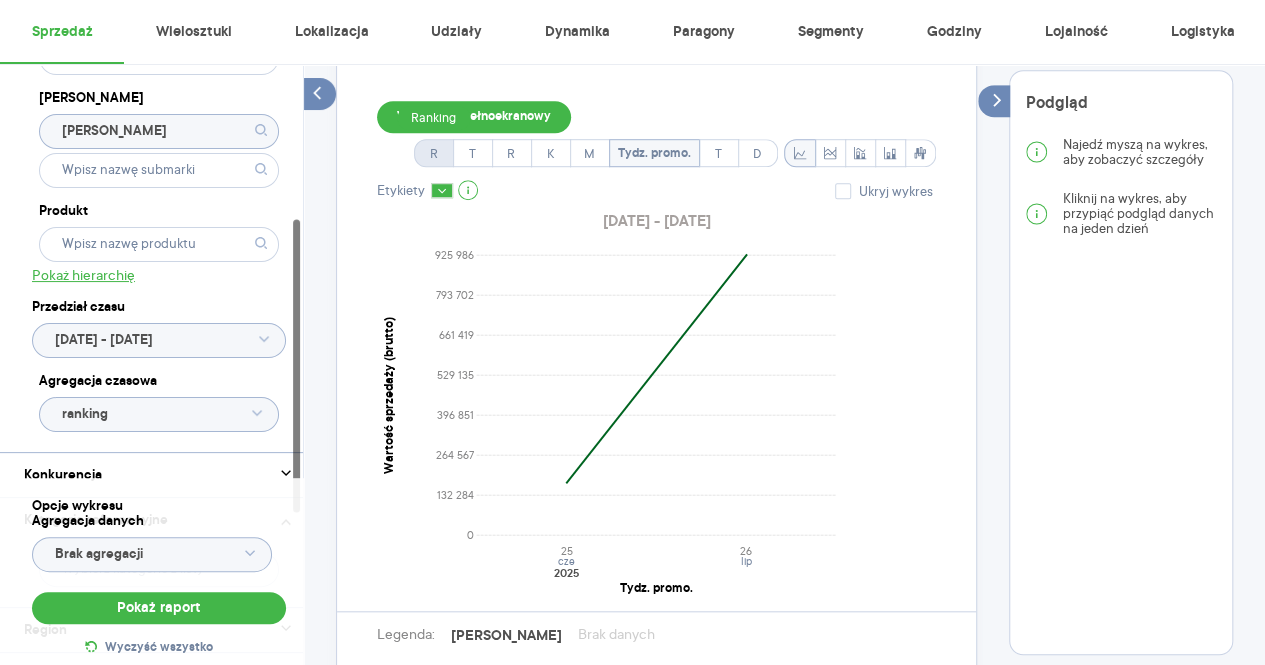 select on "DESC" 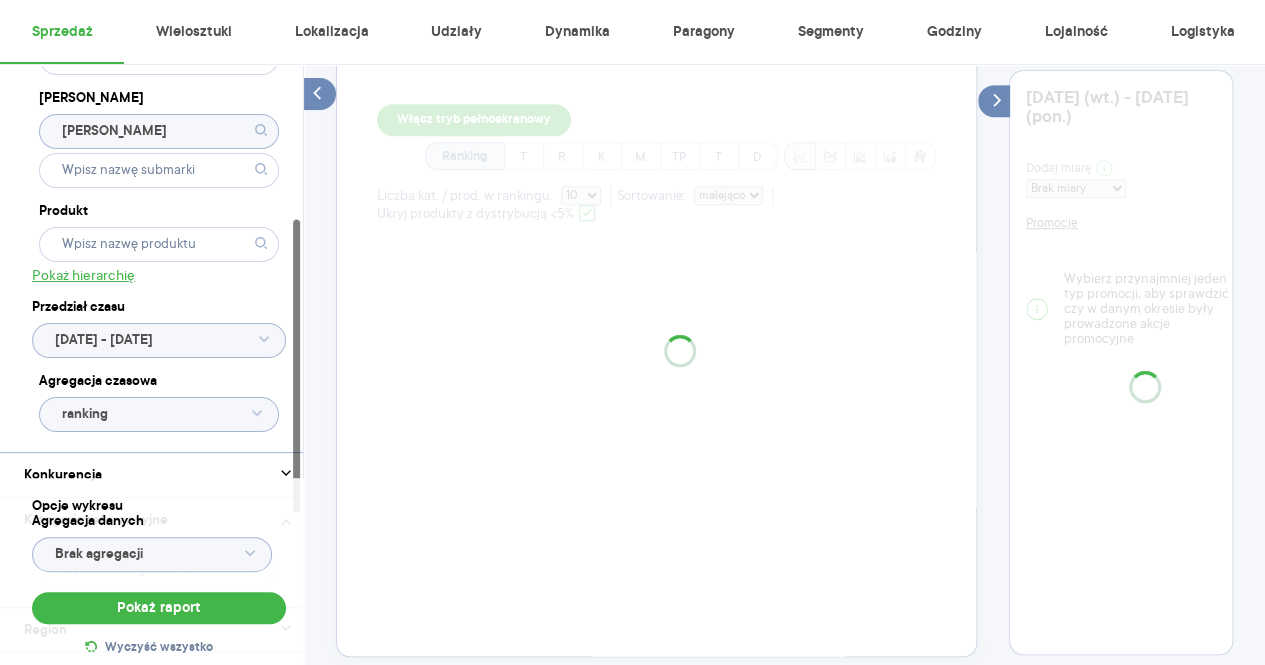 scroll, scrollTop: 618, scrollLeft: 0, axis: vertical 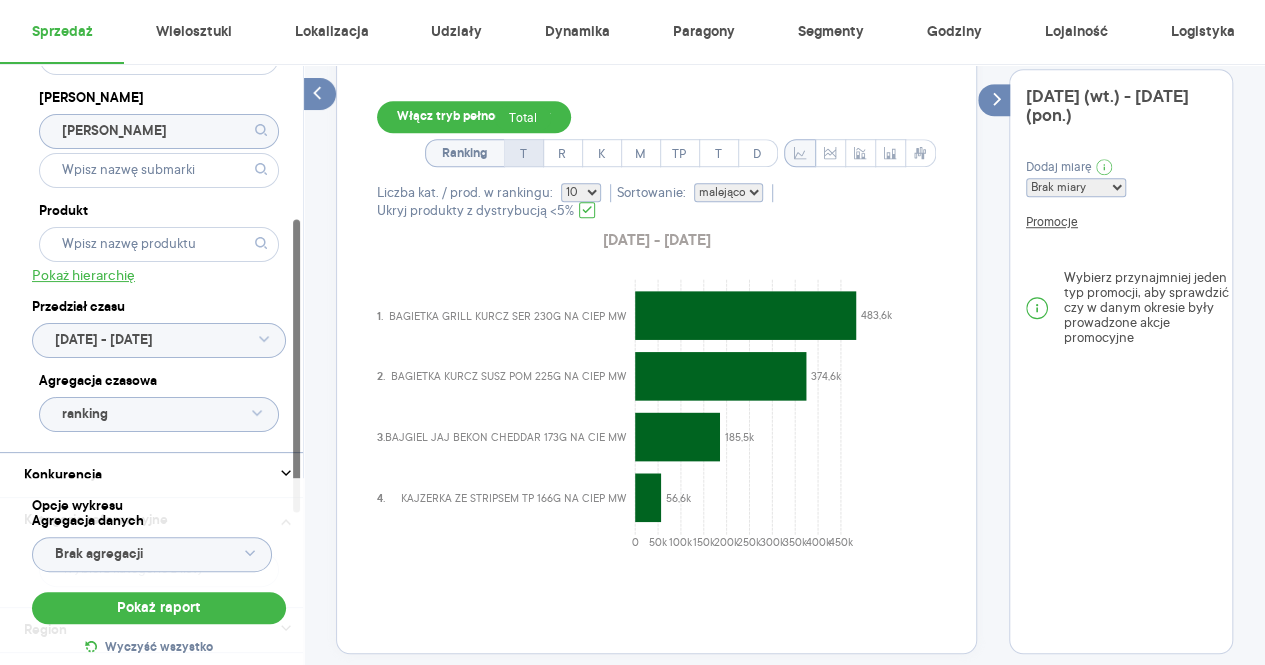 click on "T" at bounding box center [523, 153] 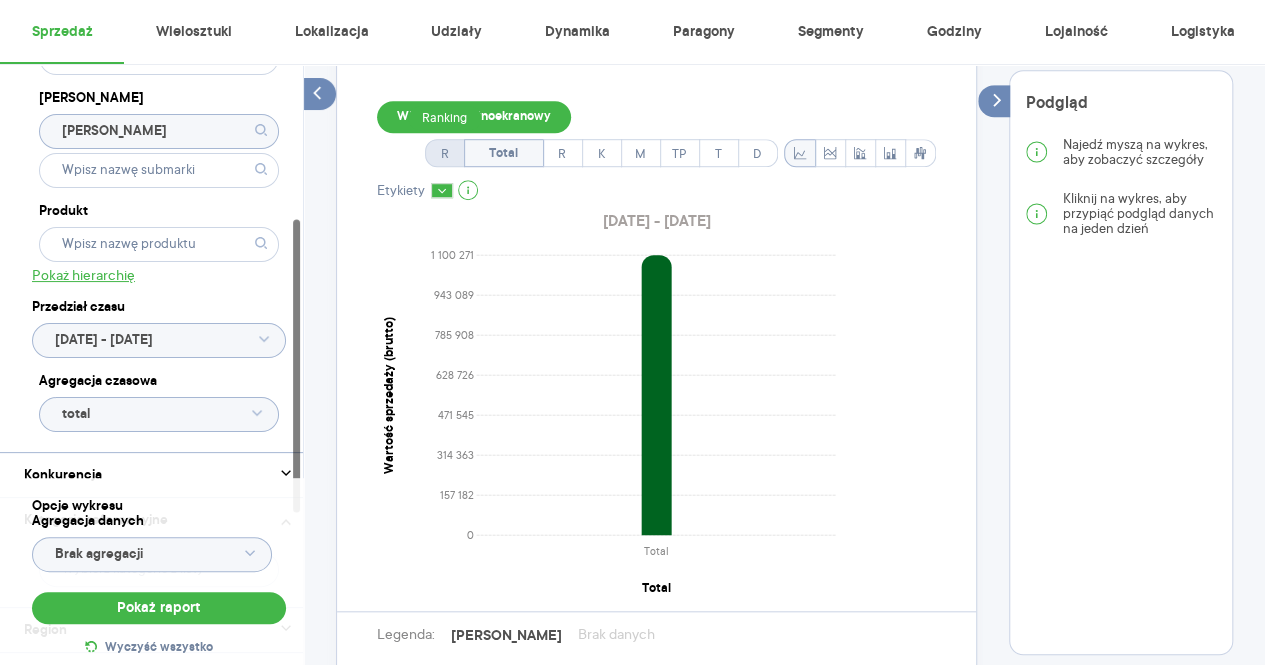 click on "R" at bounding box center (445, 153) 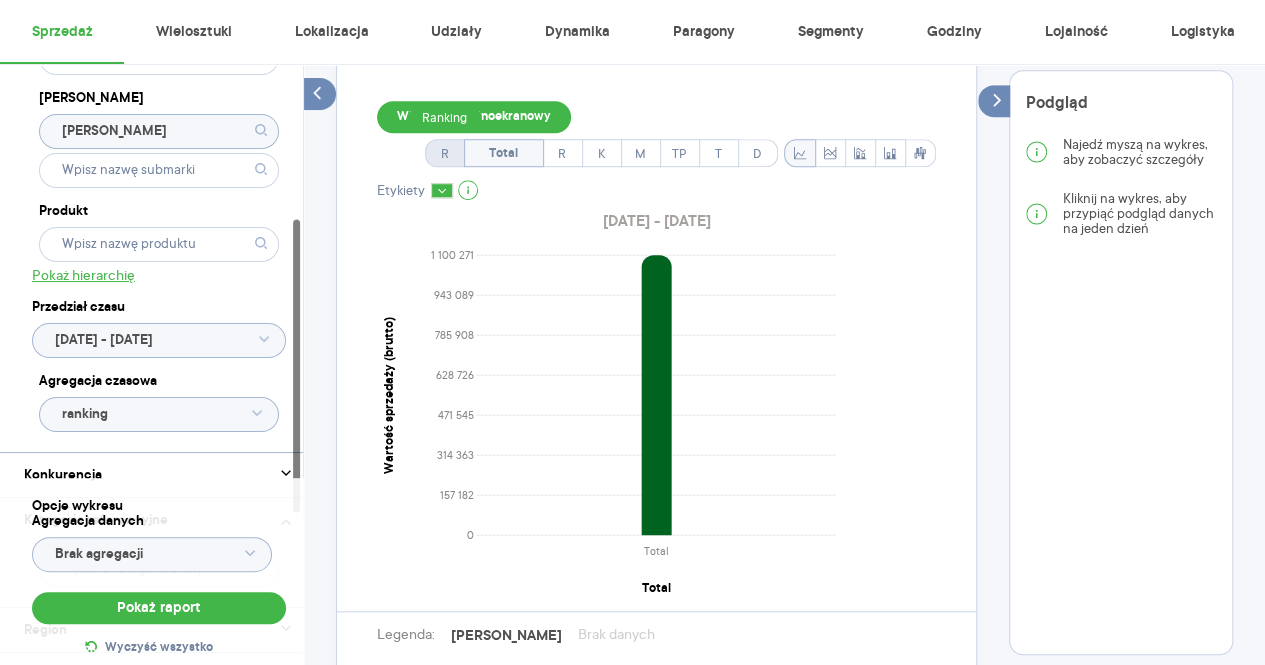 select on "DESC" 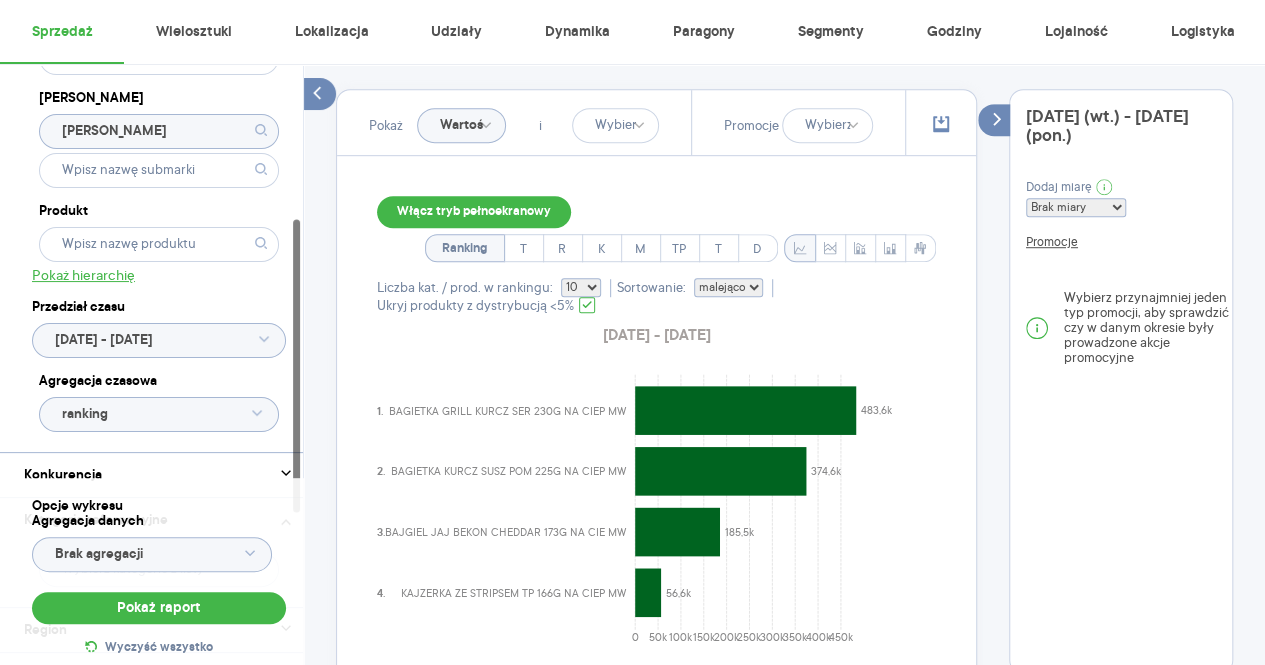 scroll, scrollTop: 530, scrollLeft: 0, axis: vertical 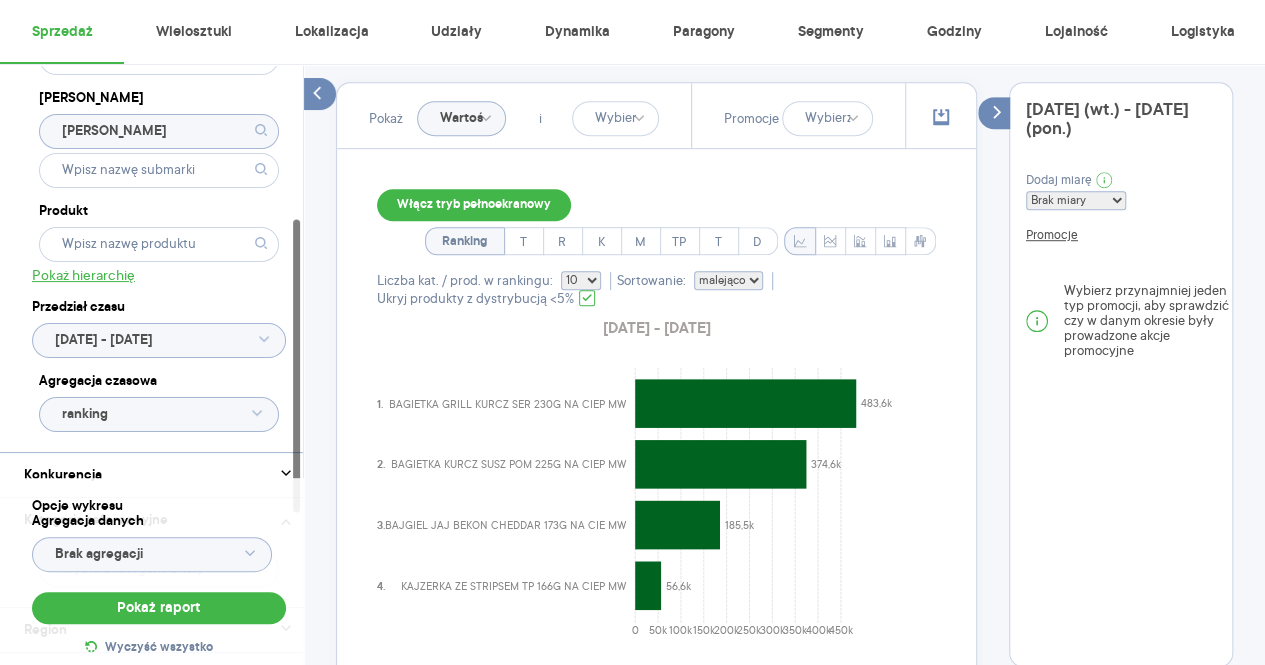 click on "Wartość" 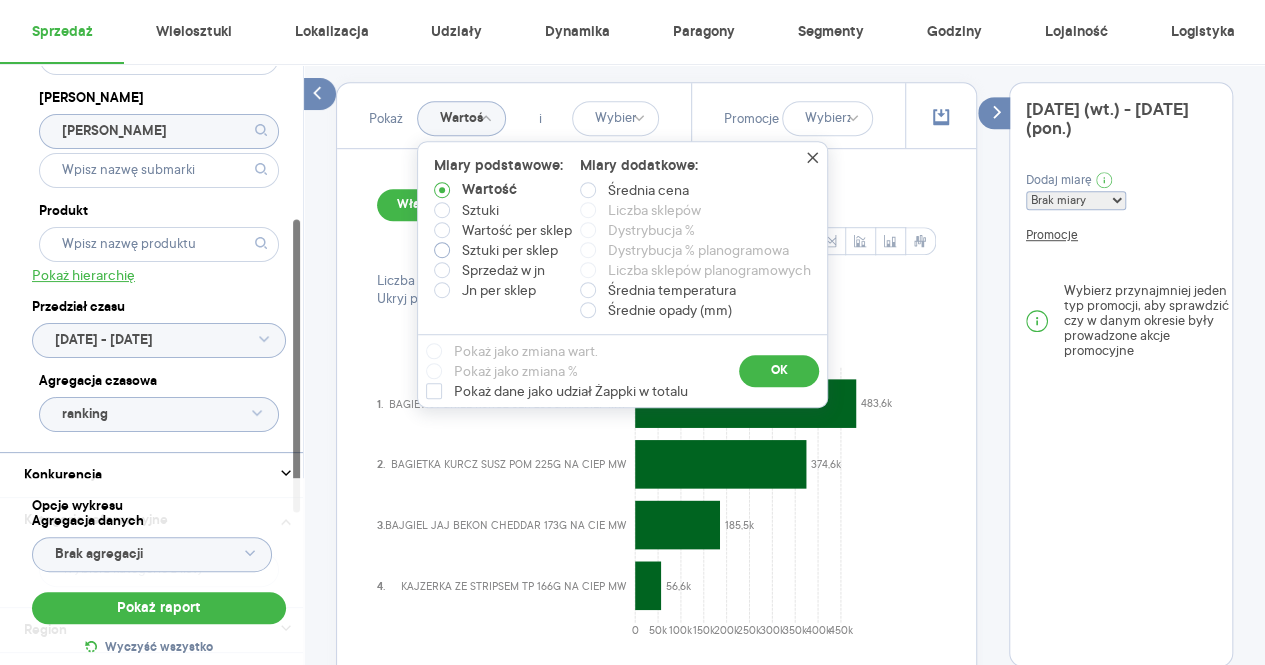 click on "Sztuki per sklep" at bounding box center (510, 250) 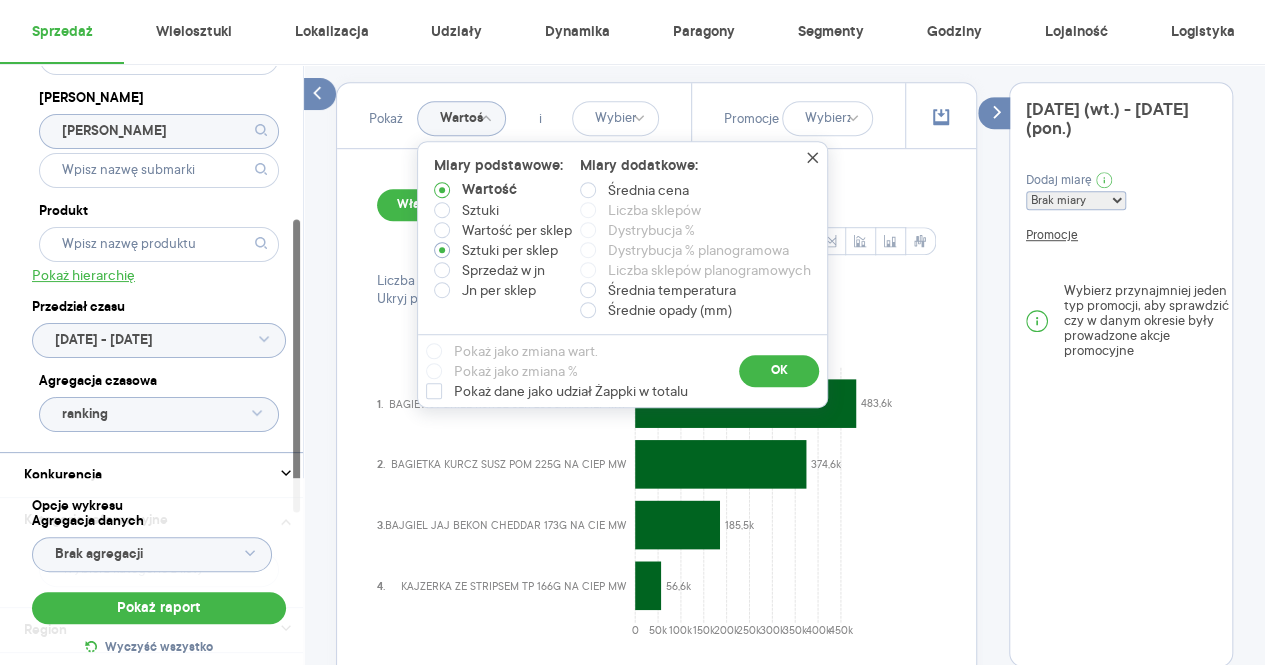 radio on "true" 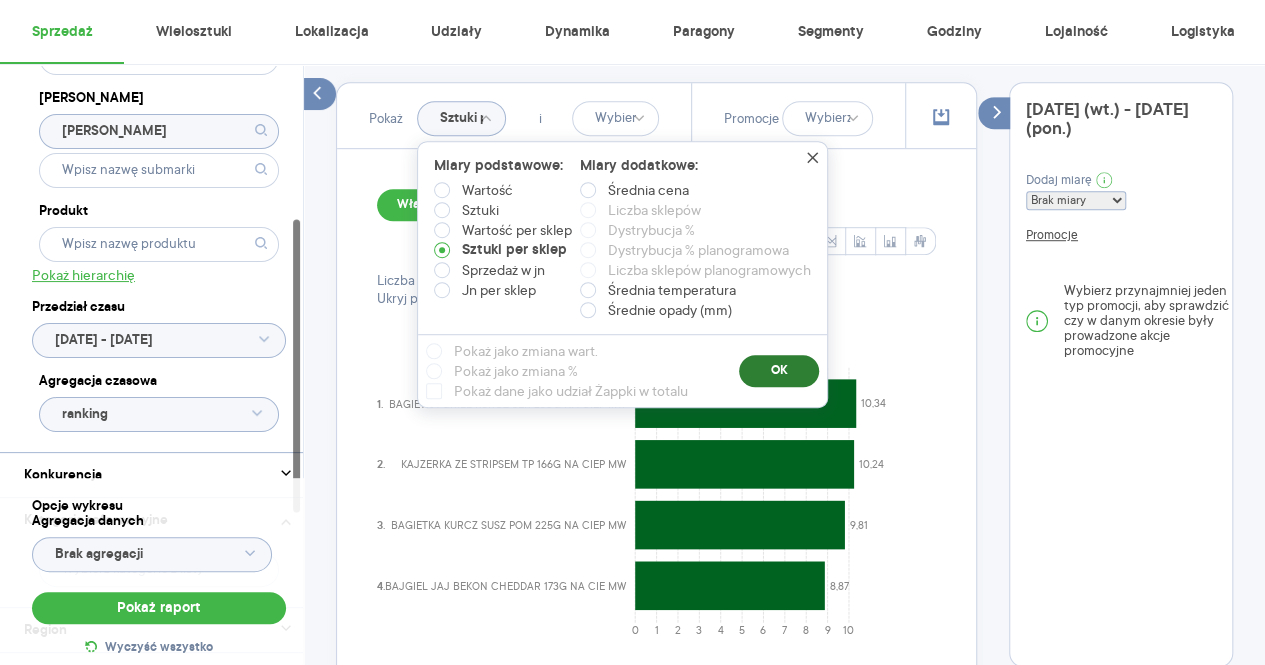 click on "OK" at bounding box center [779, 371] 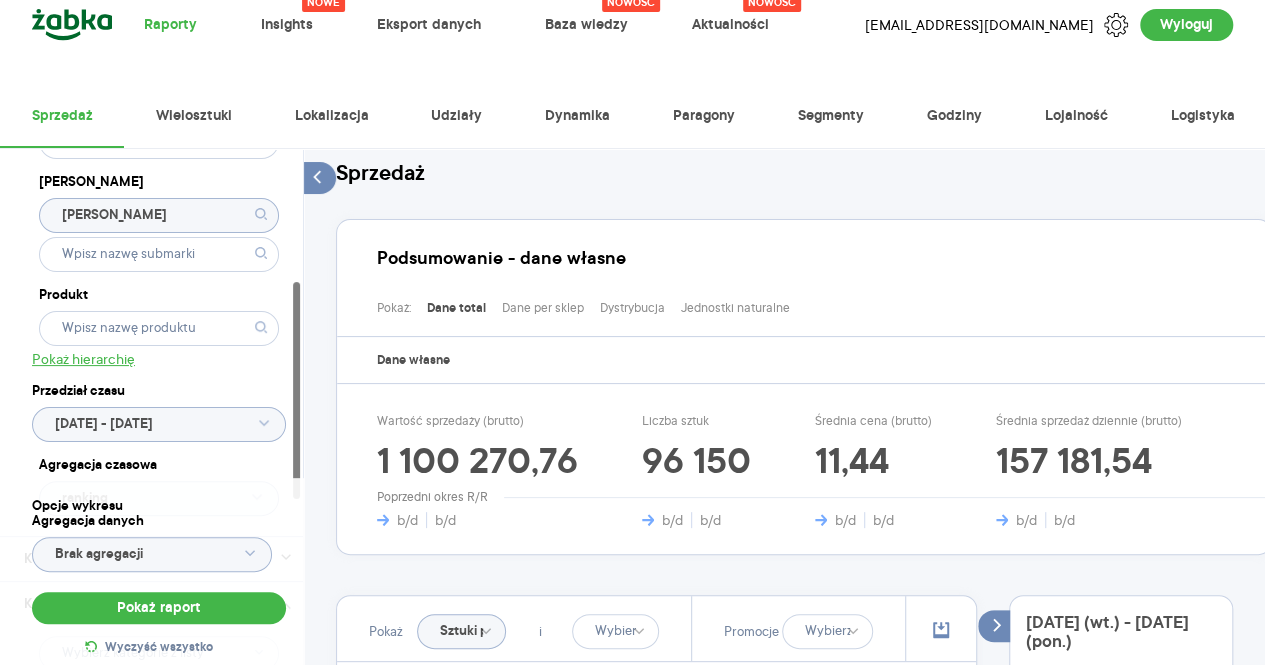 scroll, scrollTop: 0, scrollLeft: 0, axis: both 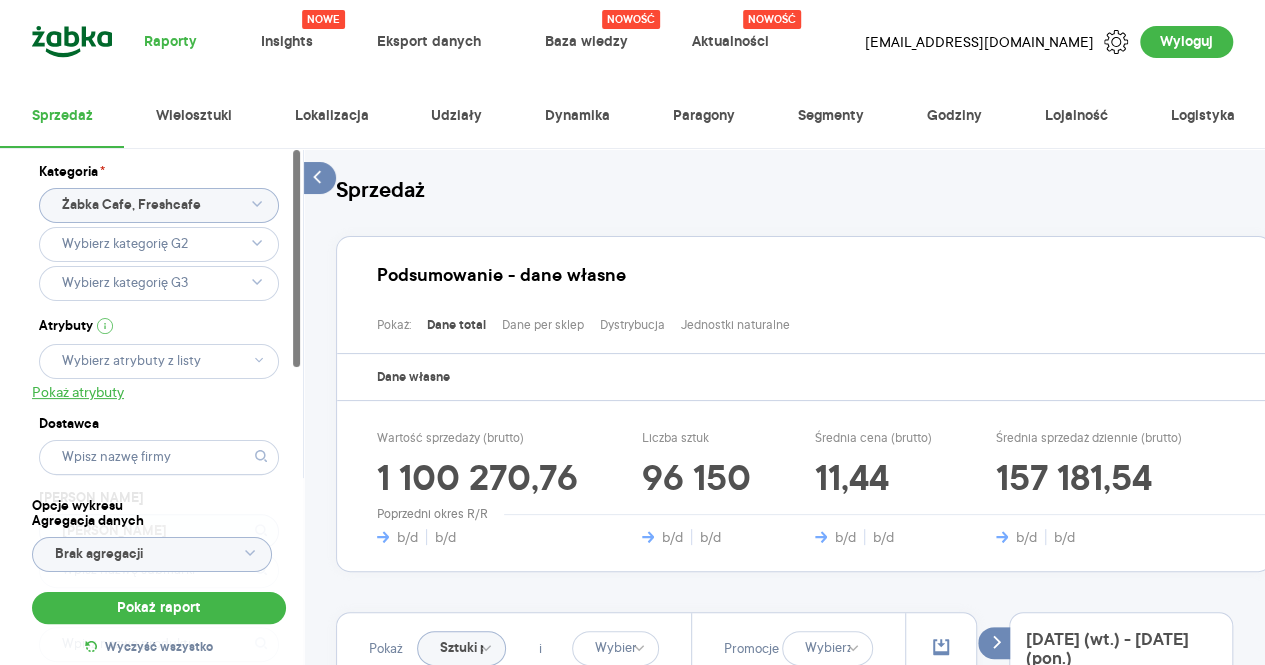 drag, startPoint x: 298, startPoint y: 332, endPoint x: 294, endPoint y: 194, distance: 138.05795 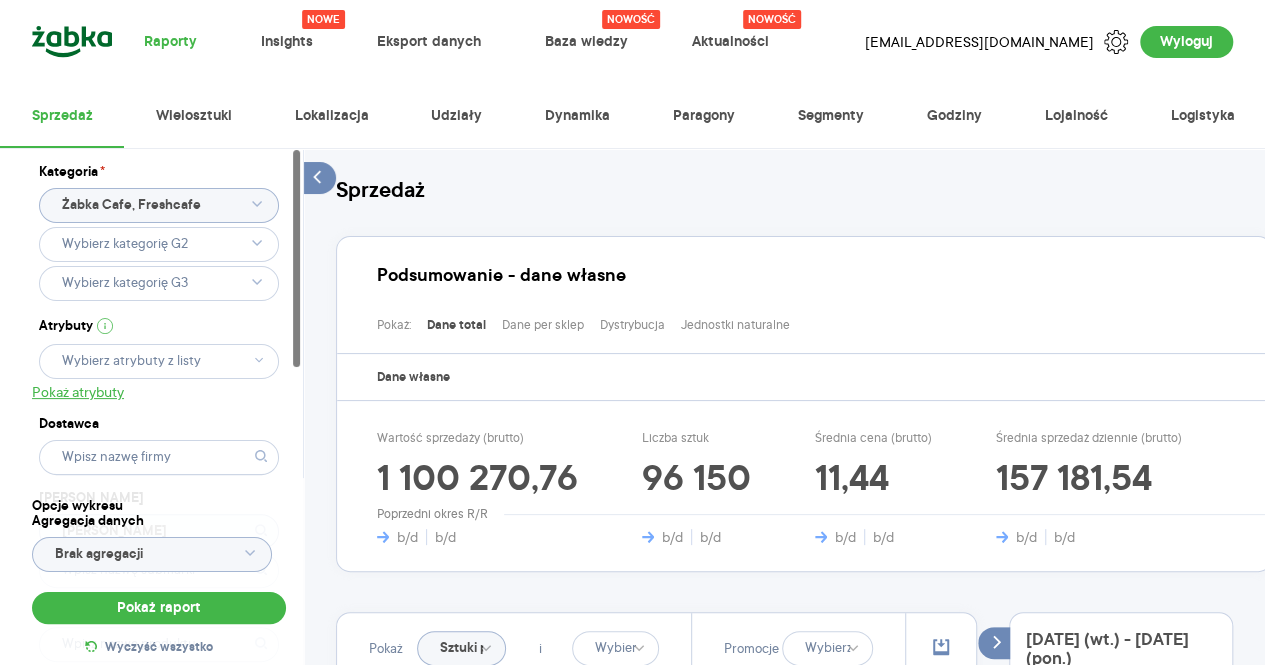 click at bounding box center (296, 258) 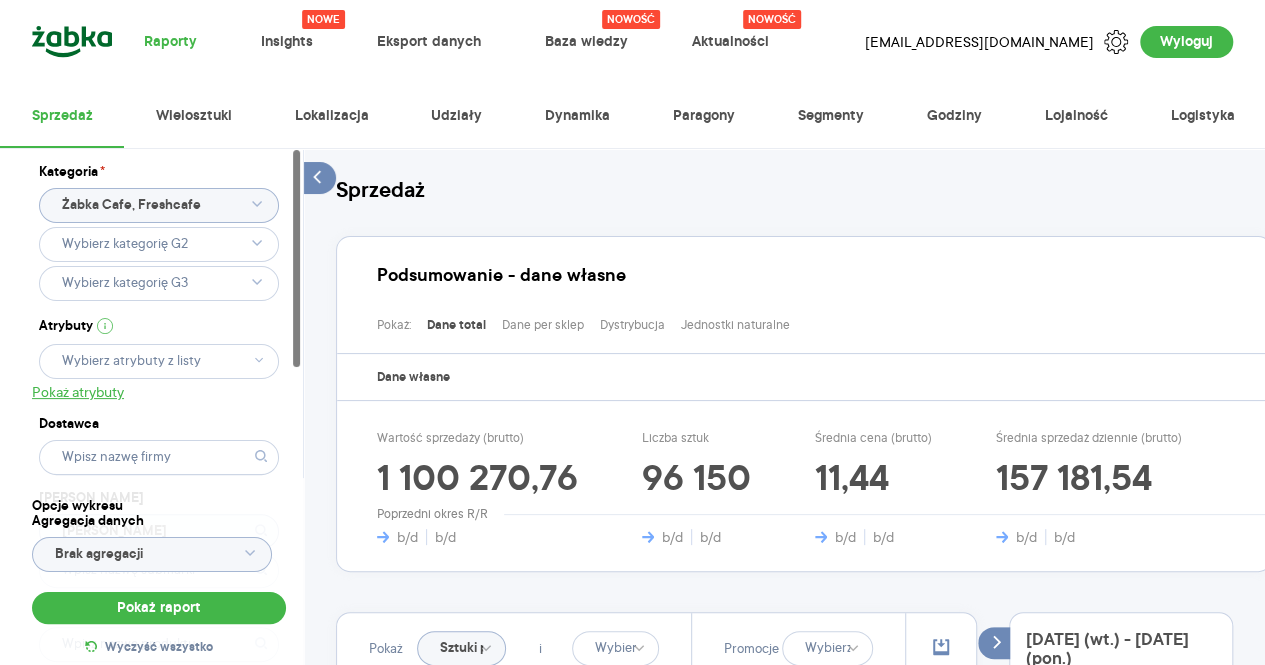 click 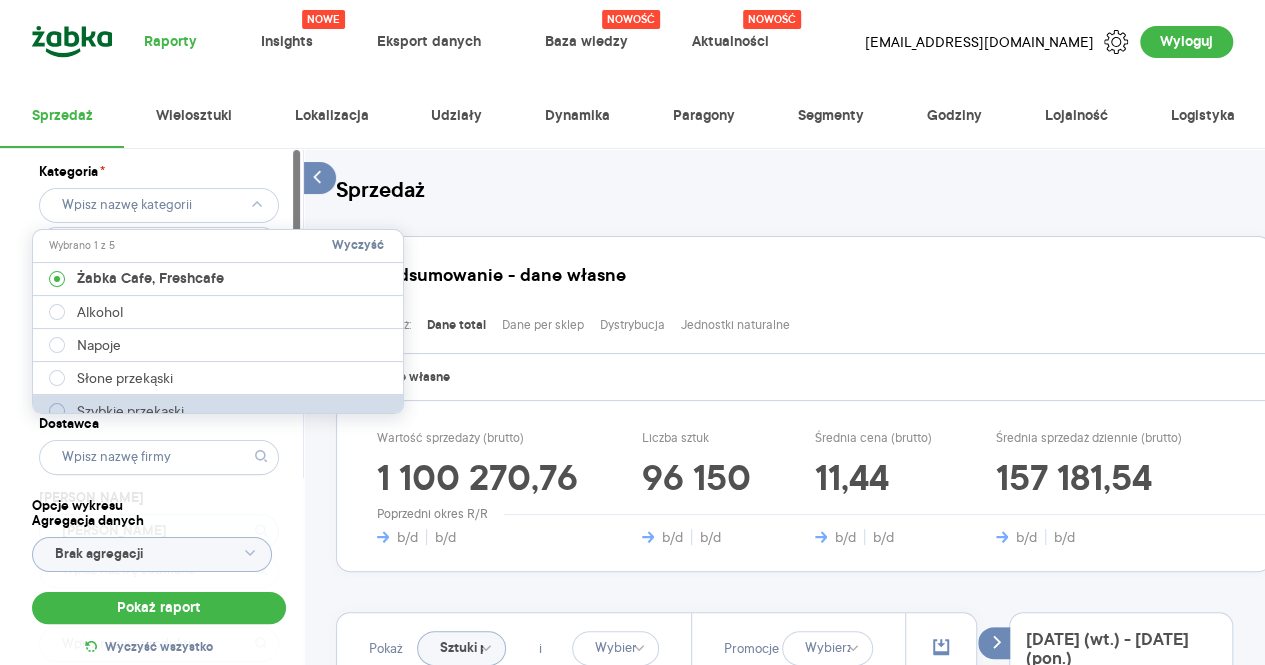 click on "Szybkie przekąski" at bounding box center [130, 411] 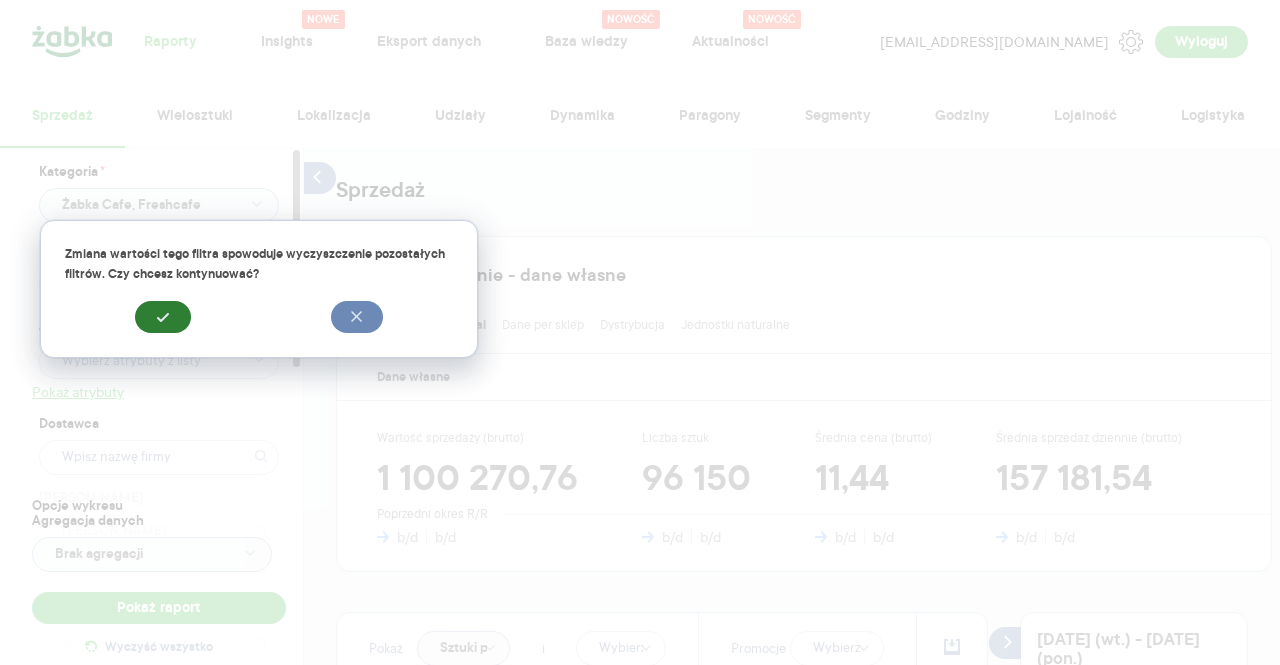 click at bounding box center (163, 317) 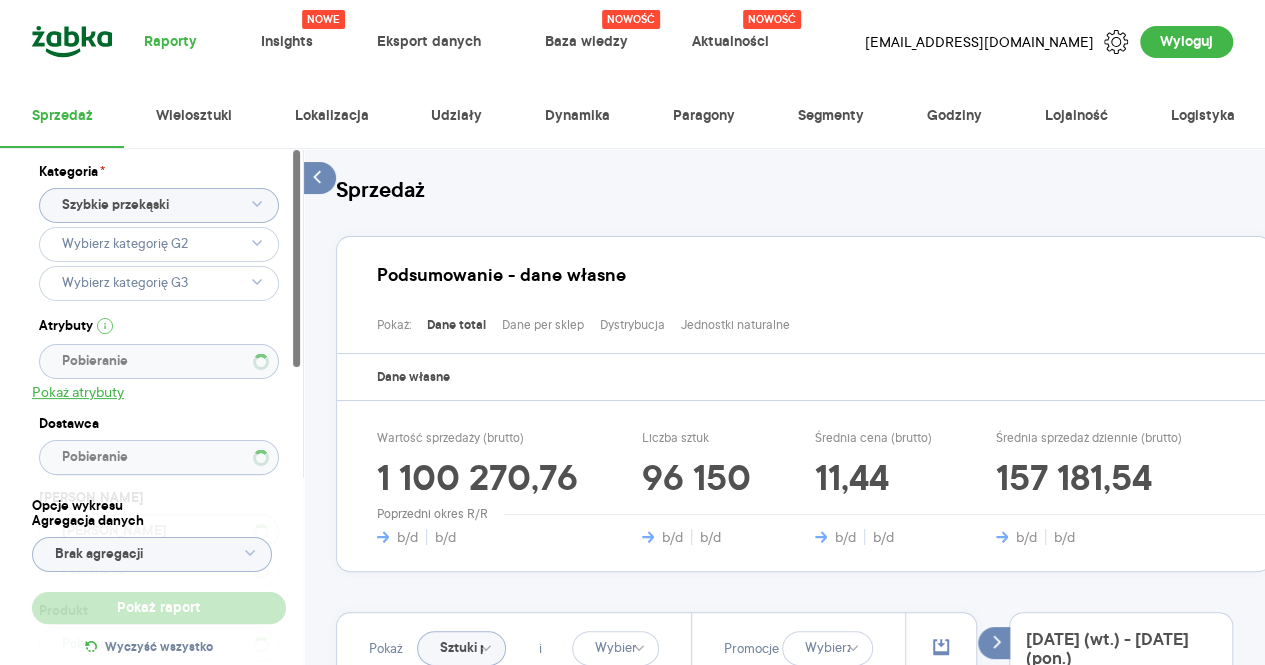 type 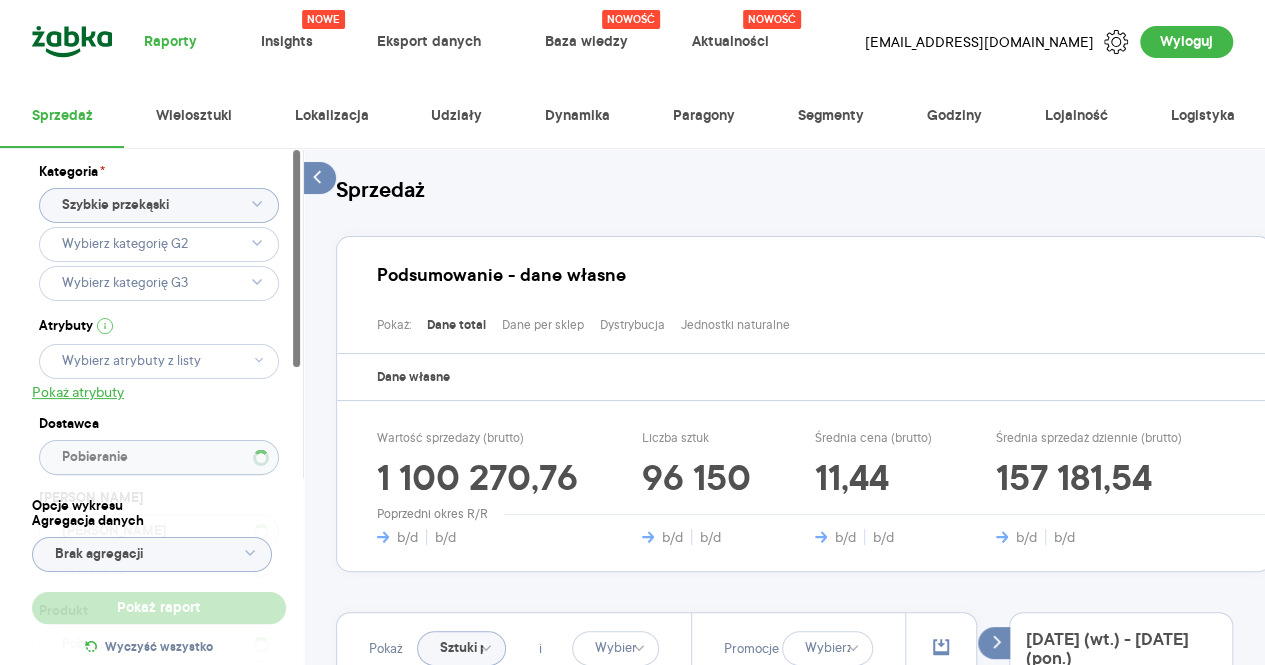 type 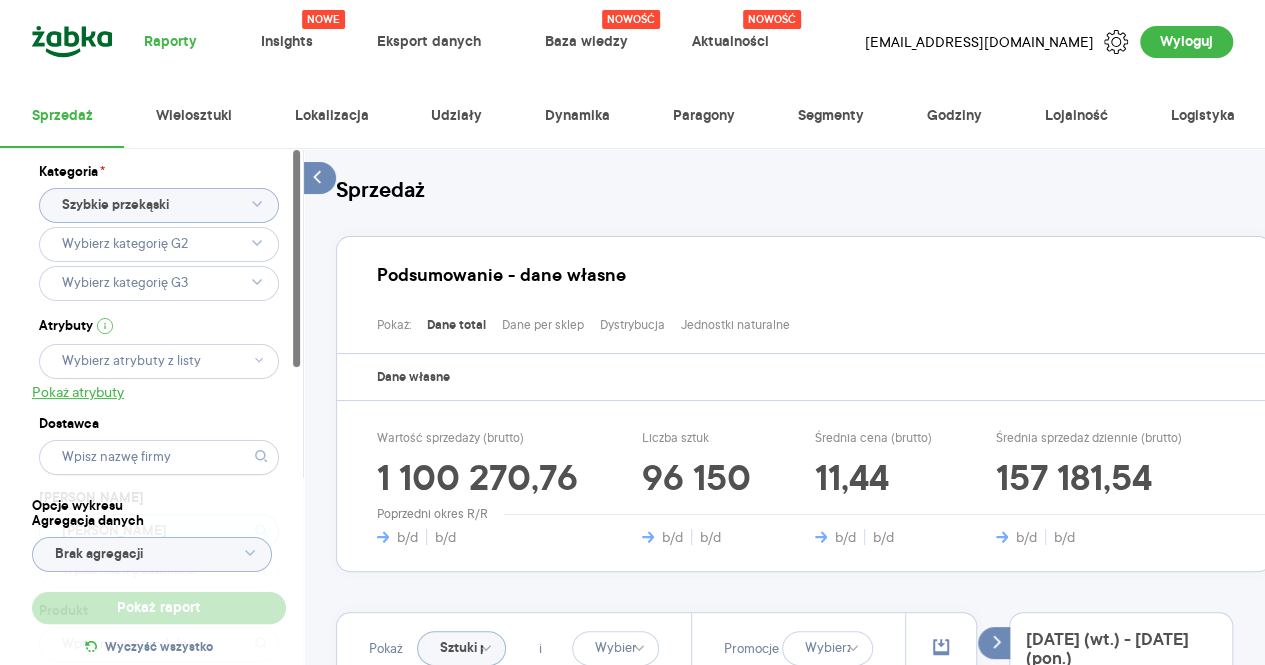 type 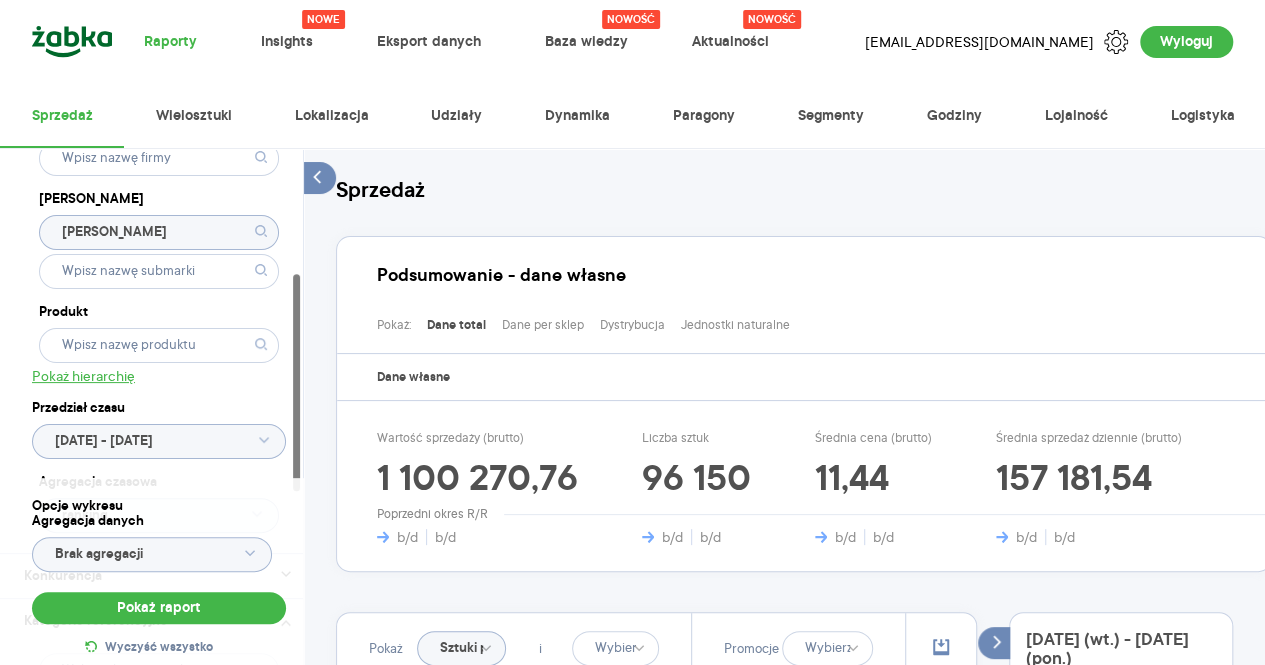 drag, startPoint x: 294, startPoint y: 303, endPoint x: 314, endPoint y: 416, distance: 114.75626 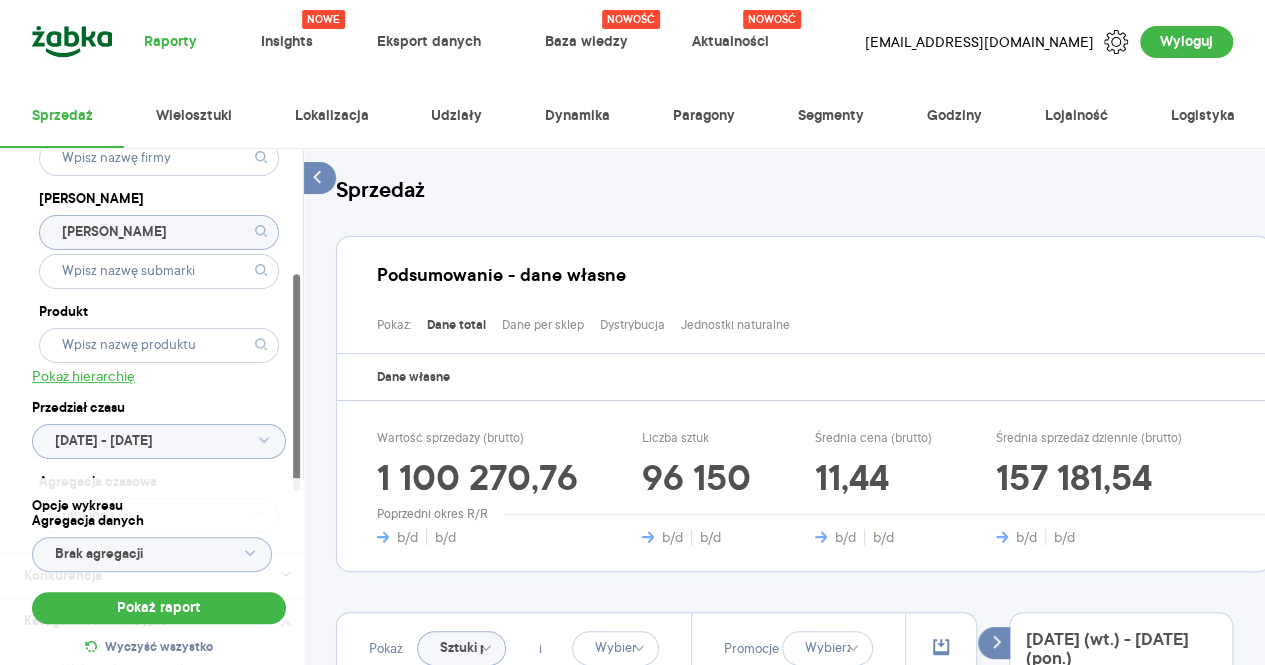 click on "Kategoria * Szybkie przekąski Atrybuty Pokaż atrybuty Dostawca [PERSON_NAME] Produkt Pokaż hierarchię Przedział czasu [DATE] - [DATE] Agregacja czasowa ranking Konkurencja Pokaż dane konkurencji z opóźnieniem Dostawca Marka Produkt Kategorie referencyjne Region Rodzaje sklepów Rodzaje transakcji Wszystkie Like For Like Uwzględnij LFL Opcje wykresu Agregacja danych Brak agregacji Pokaż raport Wyczyść wszystko Sprzedaż Podsumowanie - dane własne Pokaż: Dane total Dane per sklep Dystrybucja Jednostki naturalne Dane własne Wartość sprzedaży (brutto) 1 100 270,76 b/d b/d Liczba sztuk 96 150 b/d b/d Średnia cena (brutto) 11,44 b/d b/d Średnia sprzedaż dziennie (brutto) 157 181,54 b/d b/d Poprzedni okres R/R Pokaż Sztuki per sklep i Promocje Włącz tryb pełnoekranowy Ranking T R K M TP T D Liczba kat. / prod. w rankingu: 10 20 30 50 100 Sortowanie: rosnąco malejąco Ukryj produkty z dystrybucją <5% [DATE] - [DATE] 1. 2. 3. 4. 0 1 2 3 4 5 6 7 8 9 10 10,34 10,24 9,81" at bounding box center (784, 872) 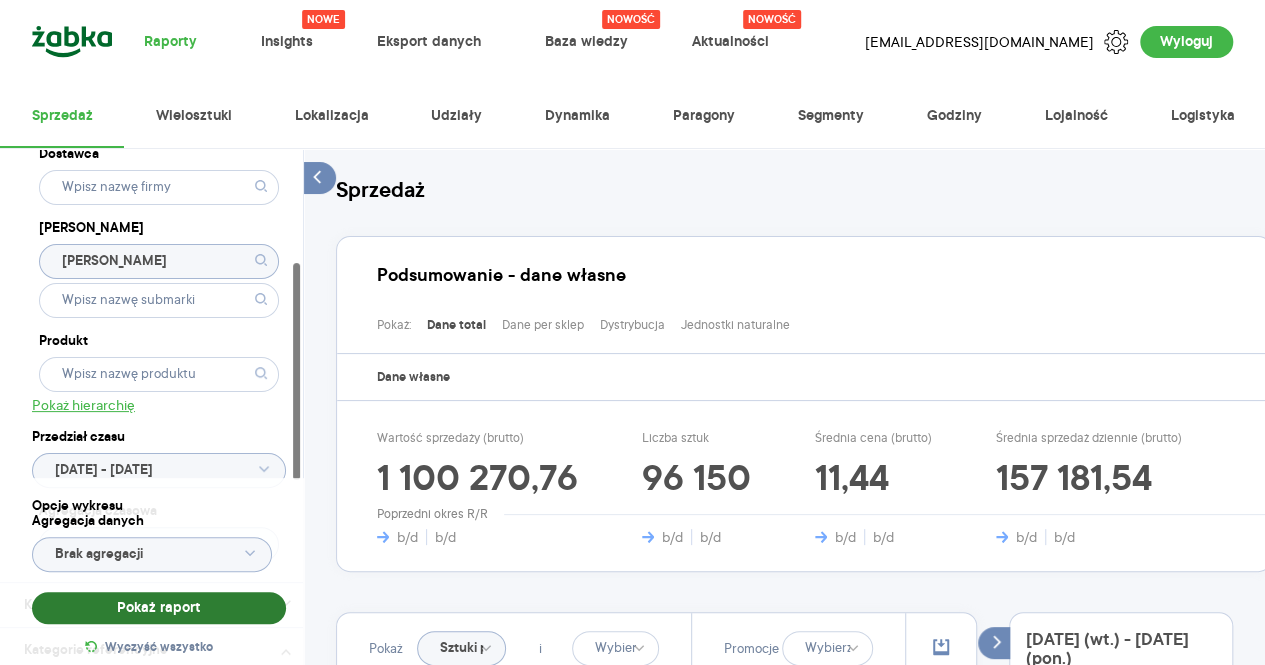 click on "Pokaż raport" at bounding box center [159, 608] 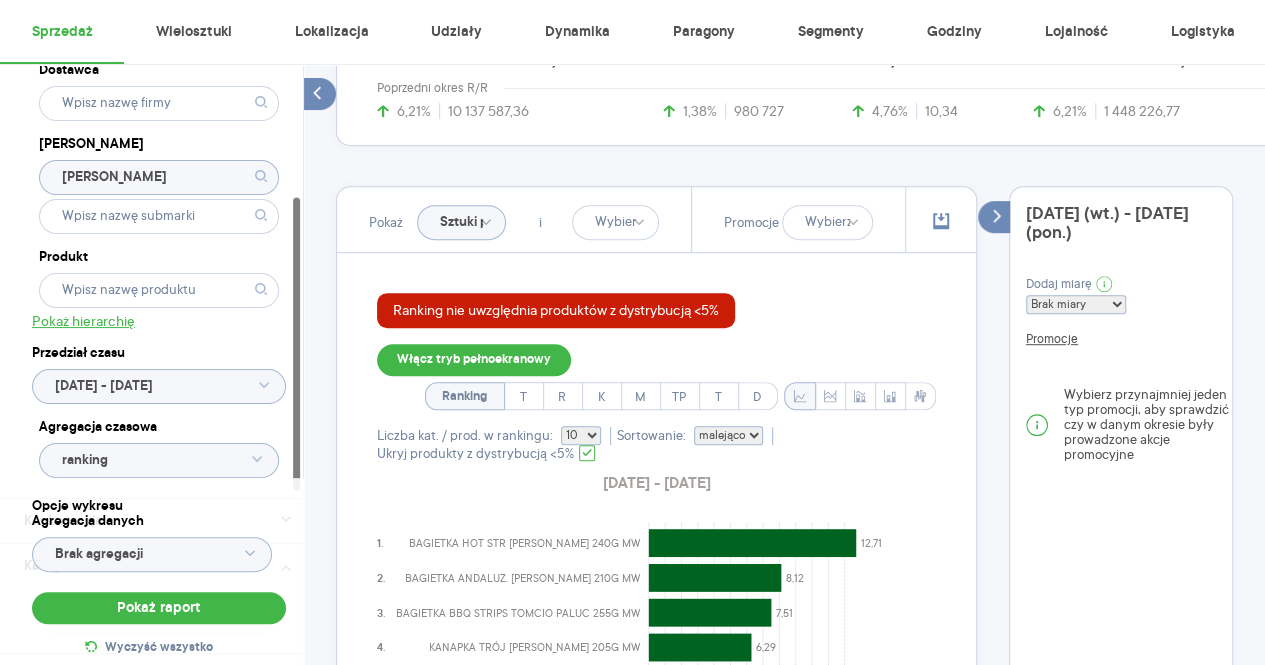 scroll, scrollTop: 436, scrollLeft: 0, axis: vertical 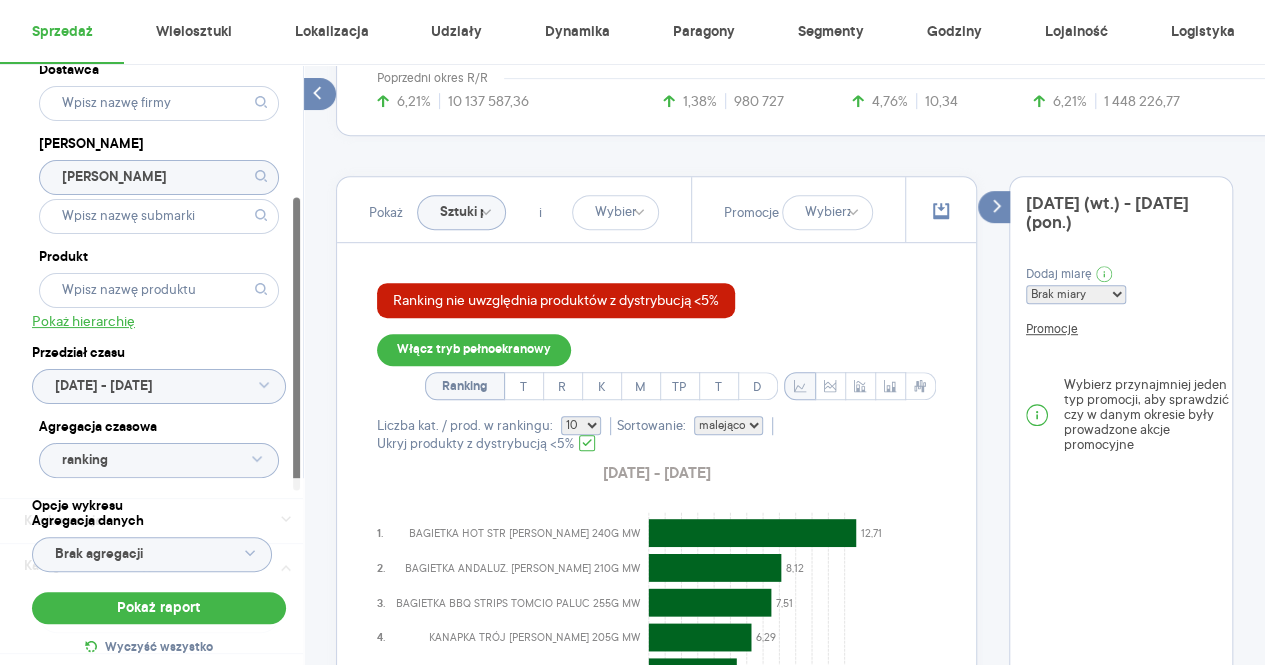 click on "Sztuki per sklep" 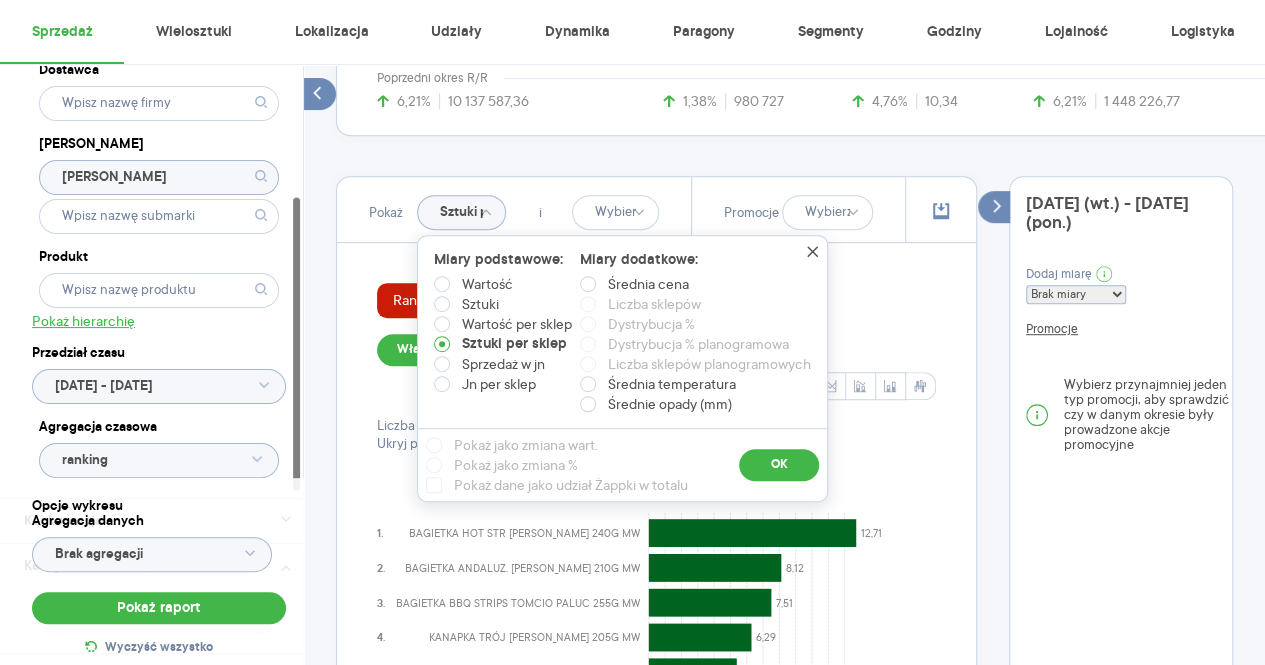 click on "Sztuki per sklep" 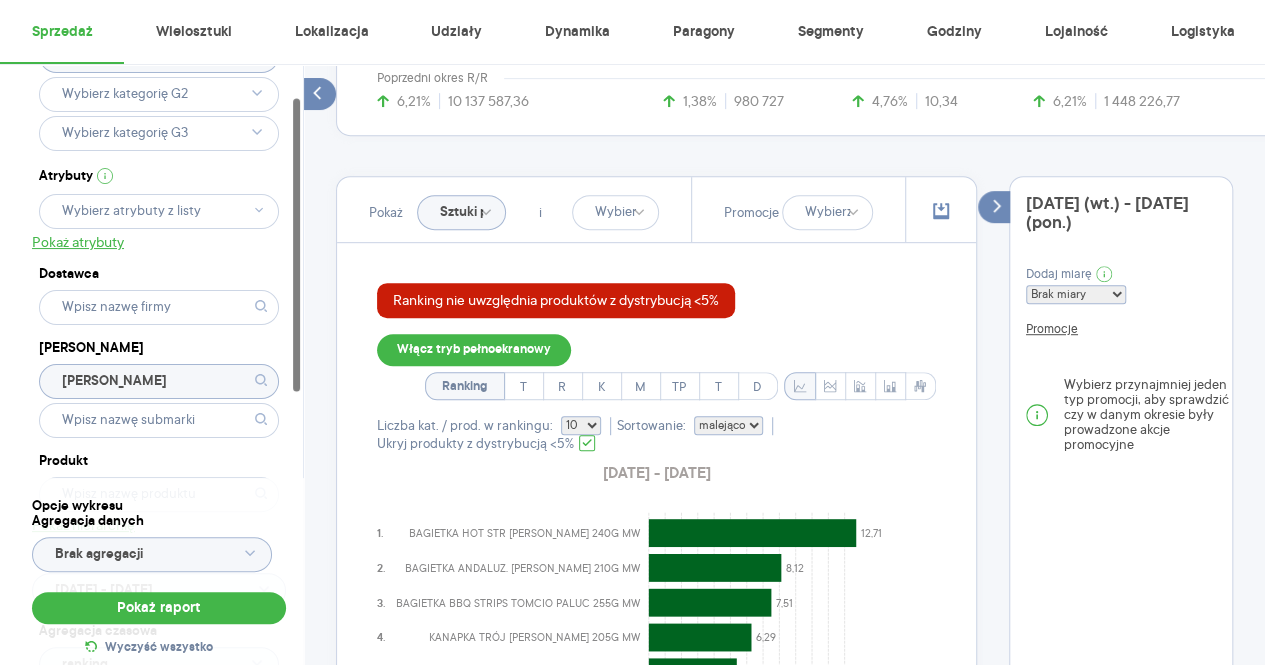 scroll, scrollTop: 0, scrollLeft: 0, axis: both 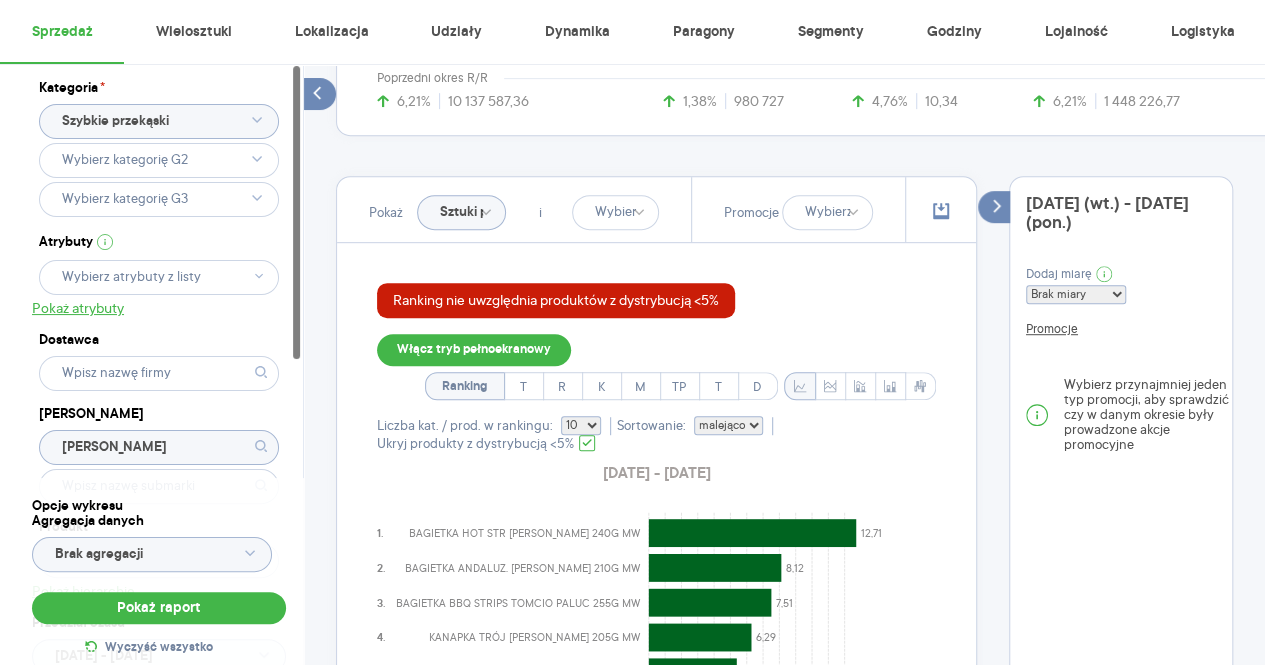drag, startPoint x: 295, startPoint y: 377, endPoint x: 279, endPoint y: 131, distance: 246.51978 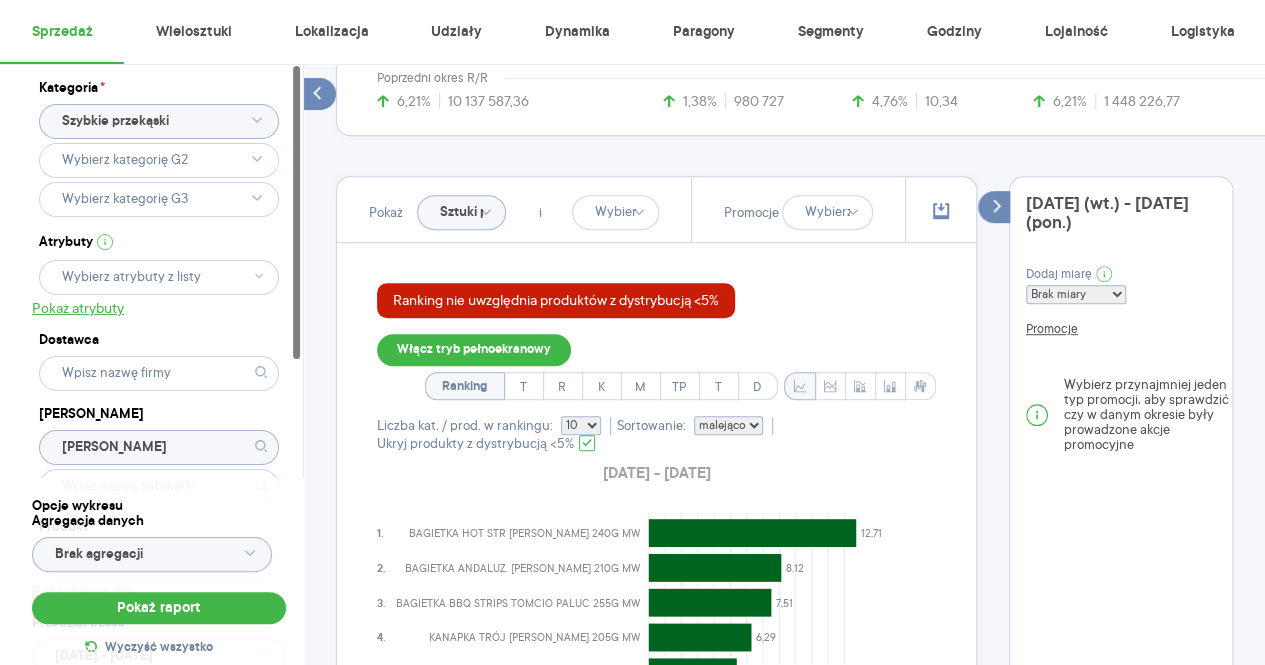 click on "Kategoria * Szybkie przekąski Atrybuty Pokaż atrybuty Dostawca [PERSON_NAME] Produkt Pokaż hierarchię Przedział czasu [DATE] - [DATE] Agregacja czasowa ranking Konkurencja Pokaż dane konkurencji z opóźnieniem Dostawca Marka Produkt Kategorie referencyjne Region Rodzaje sklepów Rodzaje transakcji Wszystkie Like For Like Uwzględnij LFL Opcje wykresu Agregacja danych Brak agregacji Pokaż raport Wyczyść wszystko" at bounding box center (151, 364) 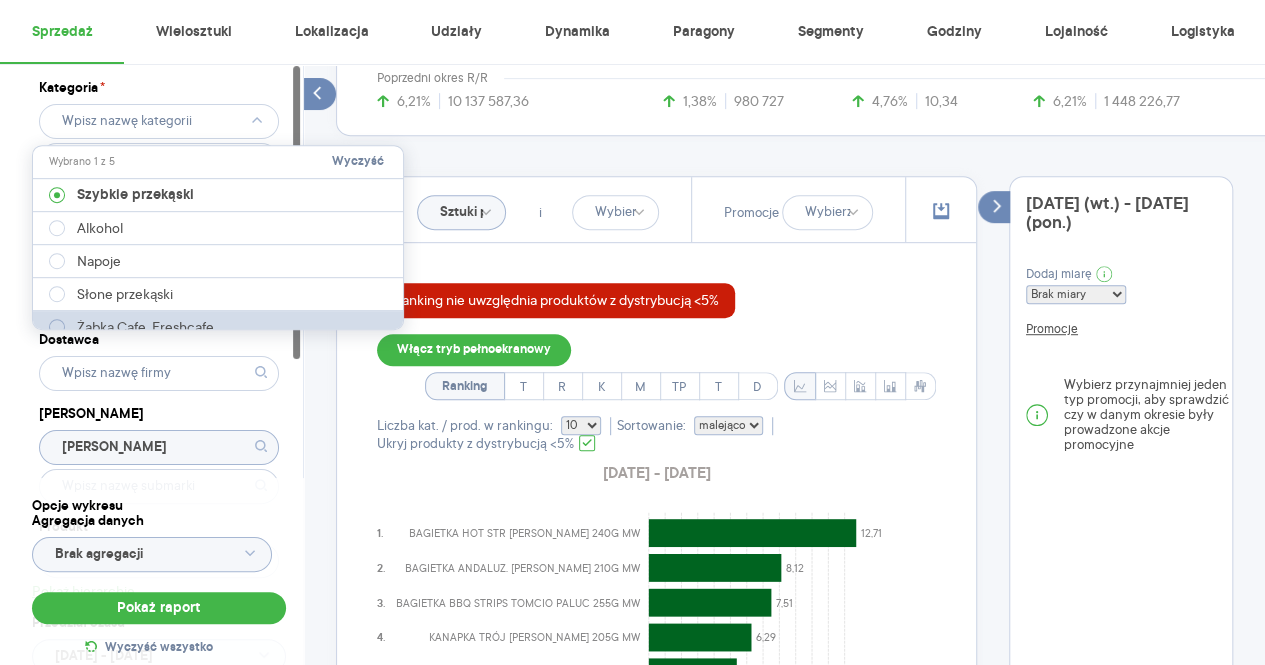 click on "Żabka Cafe, Freshcafe" at bounding box center [145, 327] 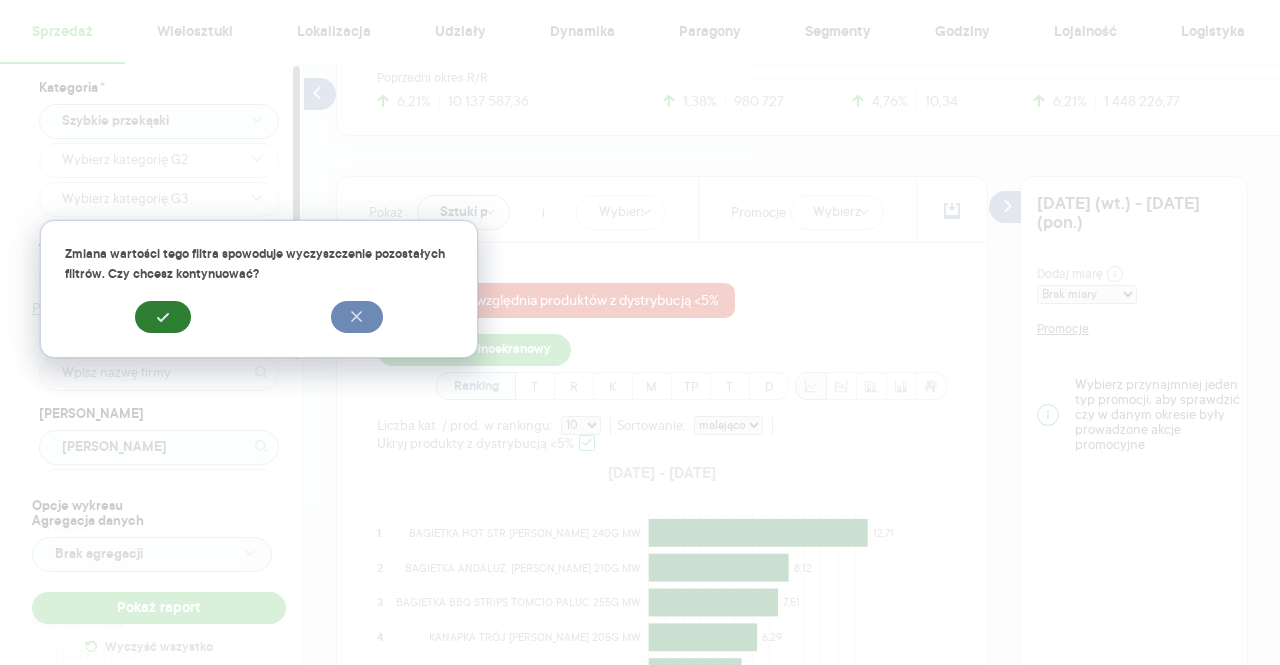 click 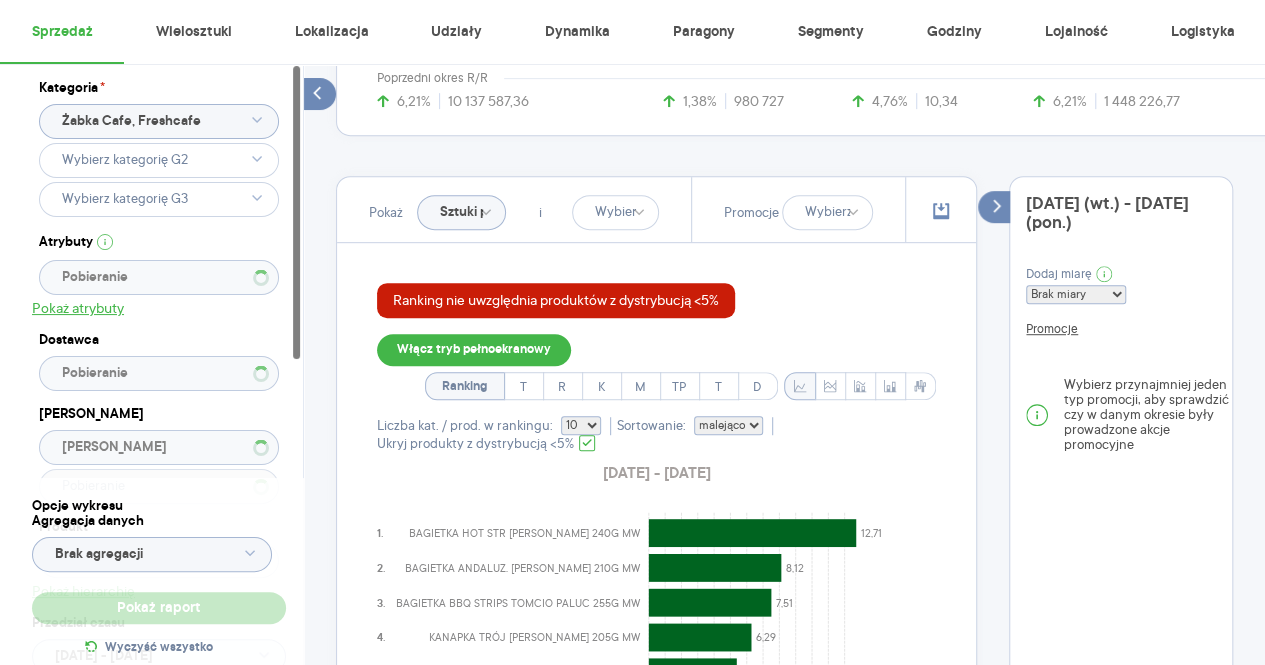 type 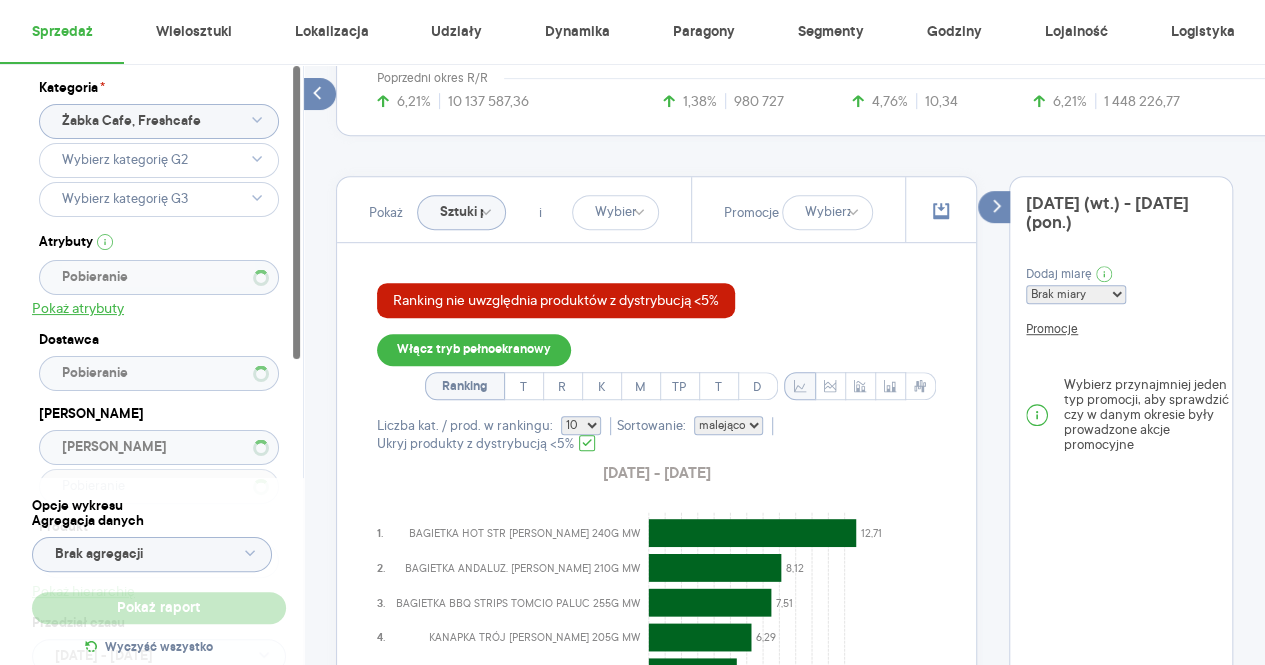 type 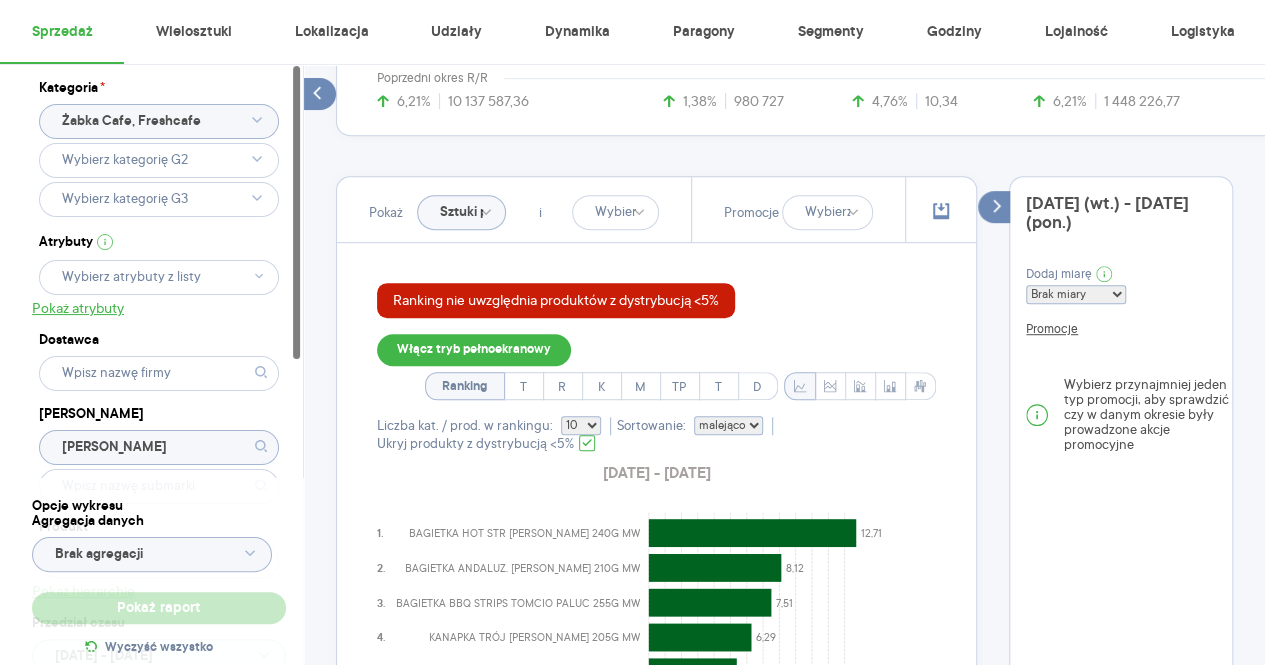 type 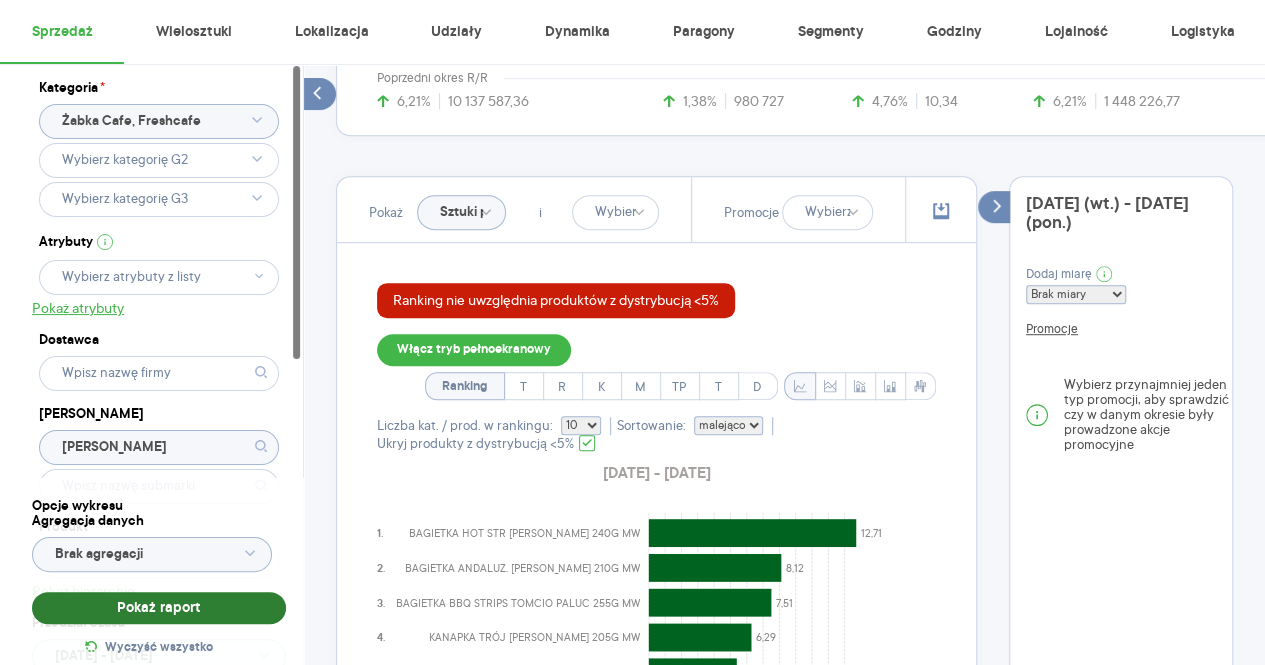 click on "Pokaż raport" at bounding box center [159, 608] 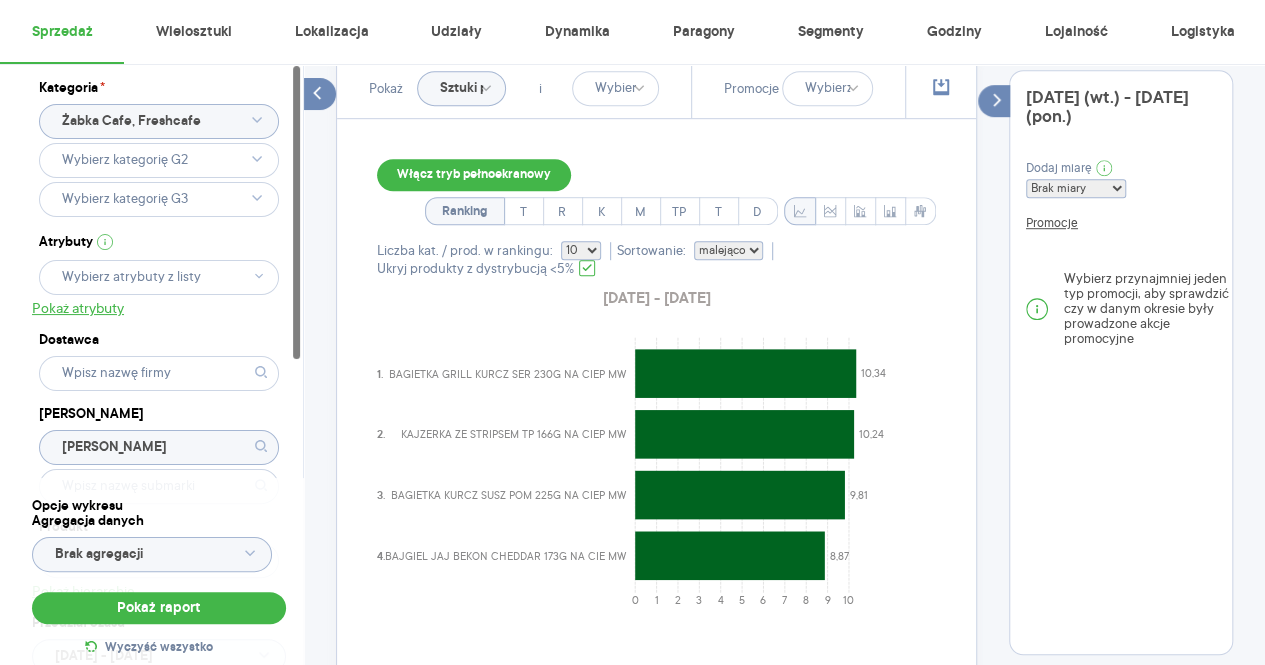 scroll, scrollTop: 558, scrollLeft: 0, axis: vertical 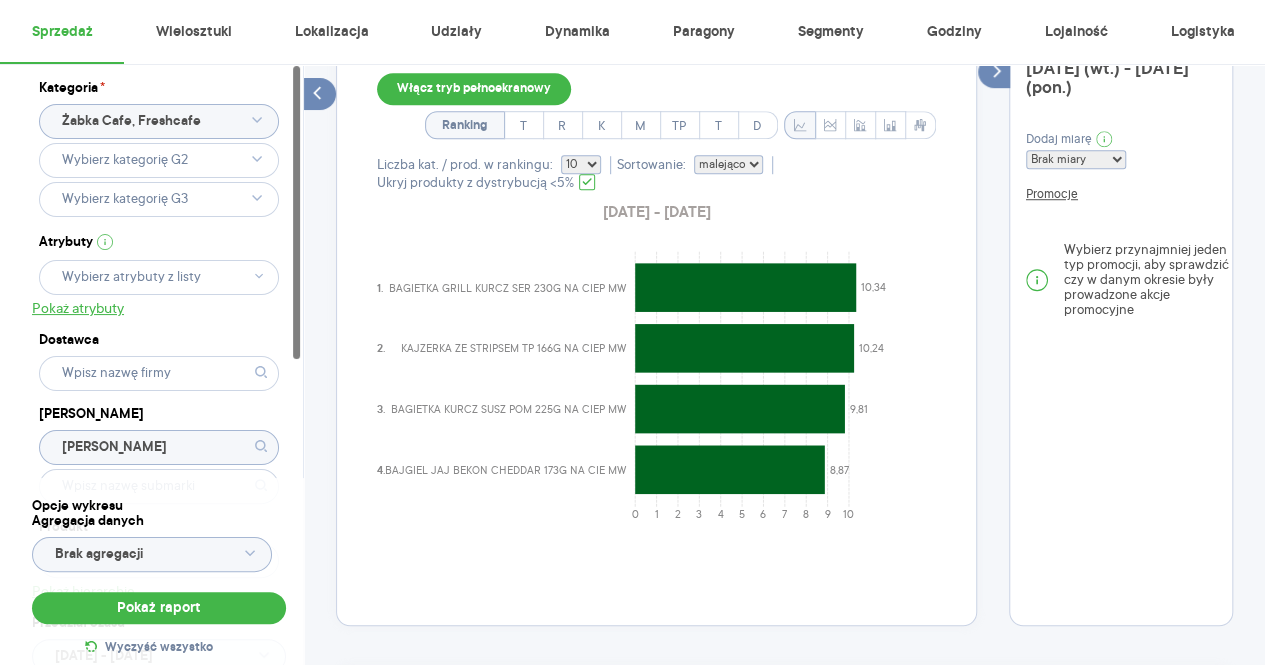 click on "[PERSON_NAME]" 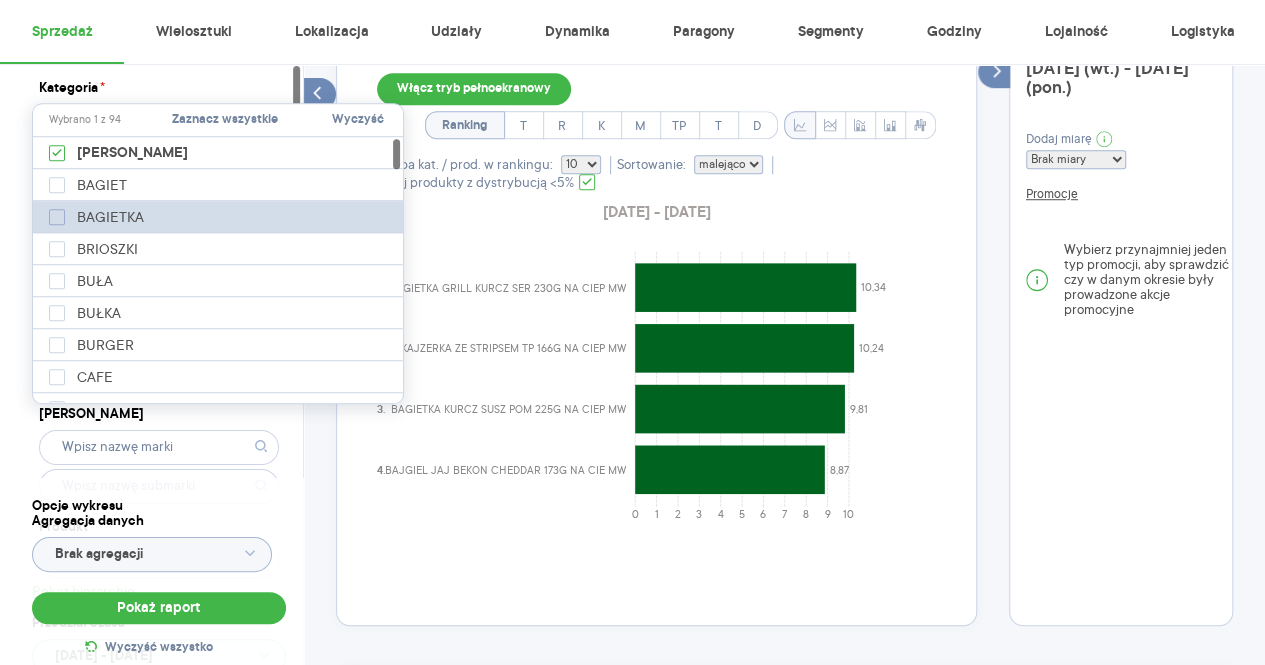 click on "BAGIETKA" at bounding box center (111, 217) 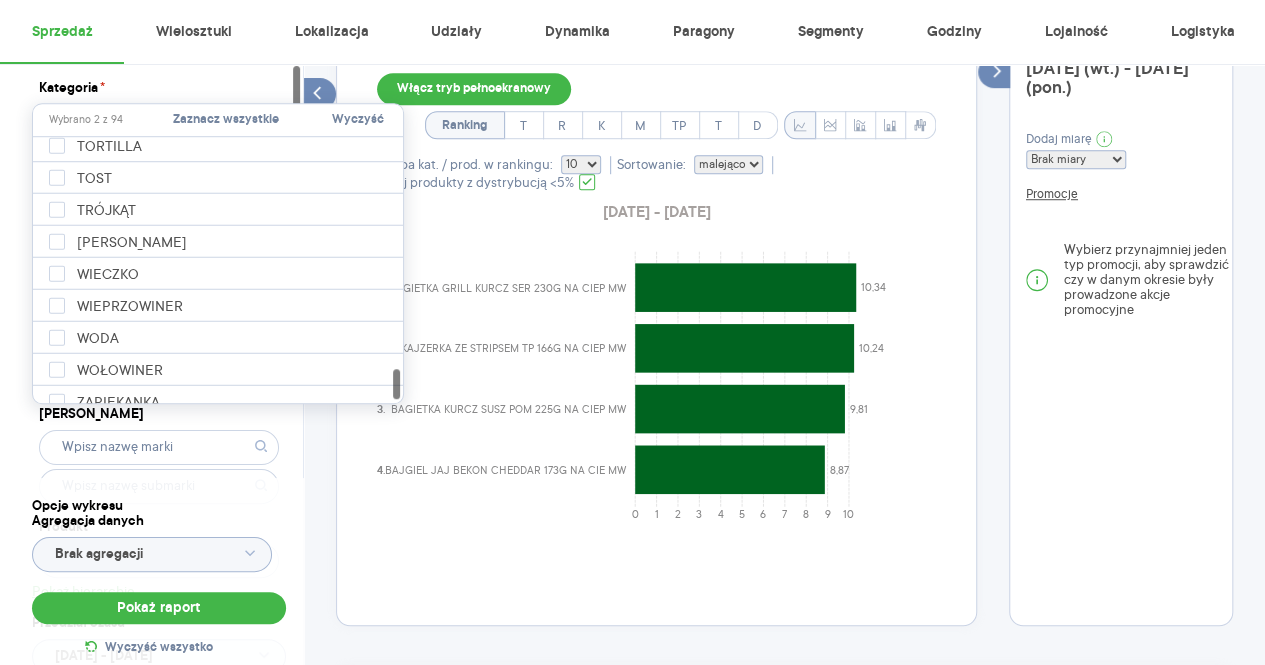 scroll, scrollTop: 2742, scrollLeft: 0, axis: vertical 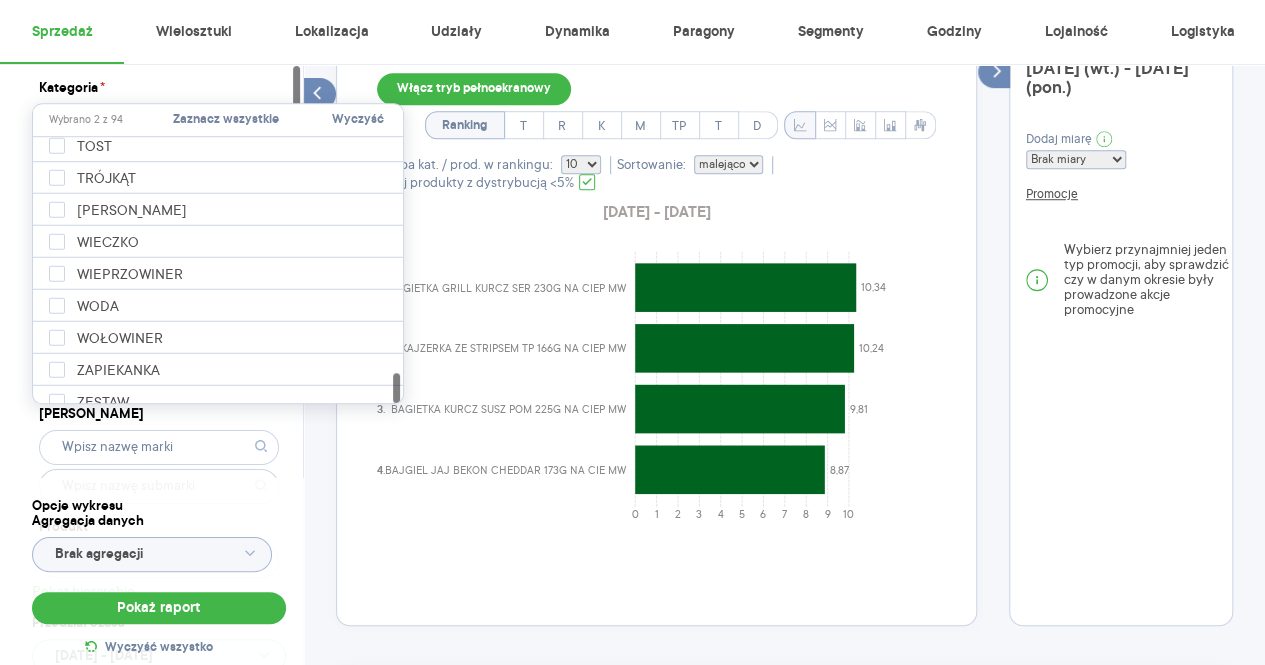 drag, startPoint x: 395, startPoint y: 153, endPoint x: 442, endPoint y: 401, distance: 252.41434 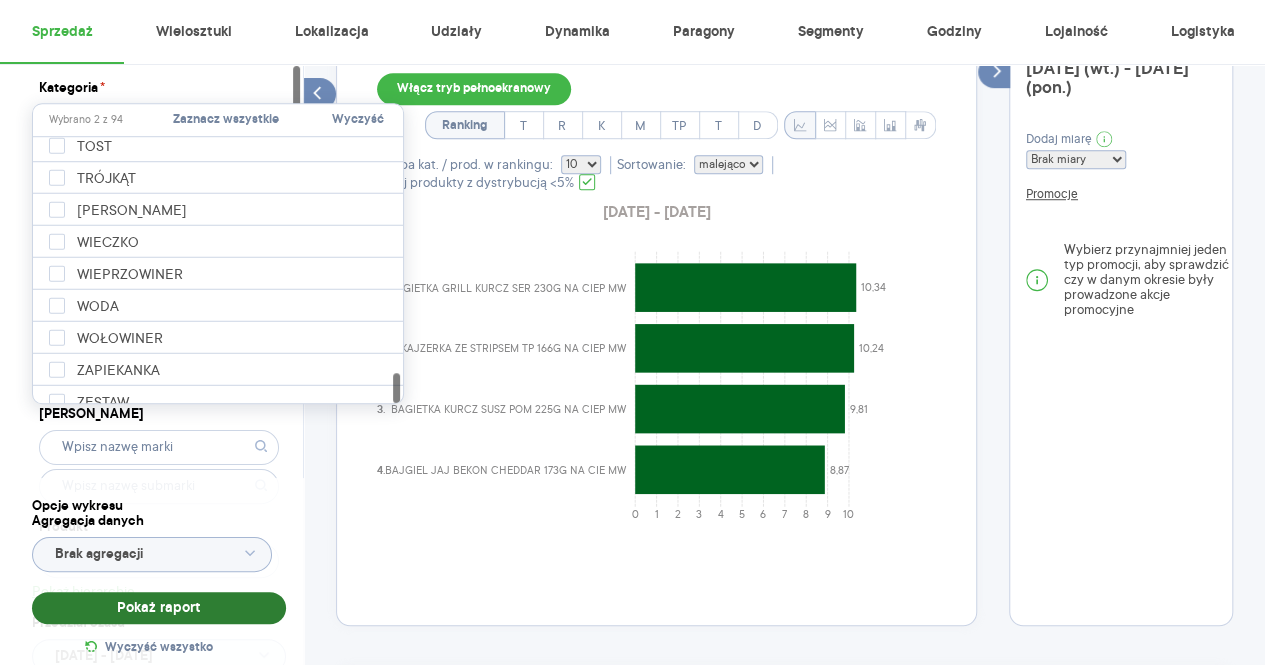 click on "Pokaż raport" at bounding box center [159, 608] 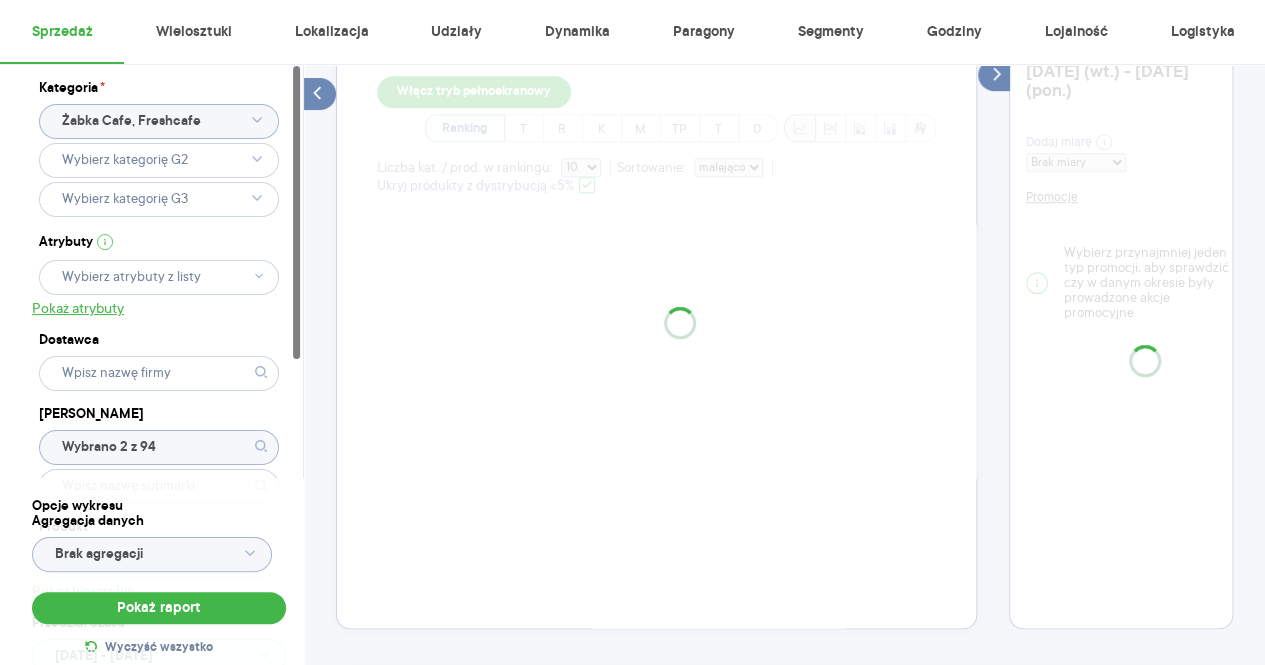 scroll, scrollTop: 646, scrollLeft: 0, axis: vertical 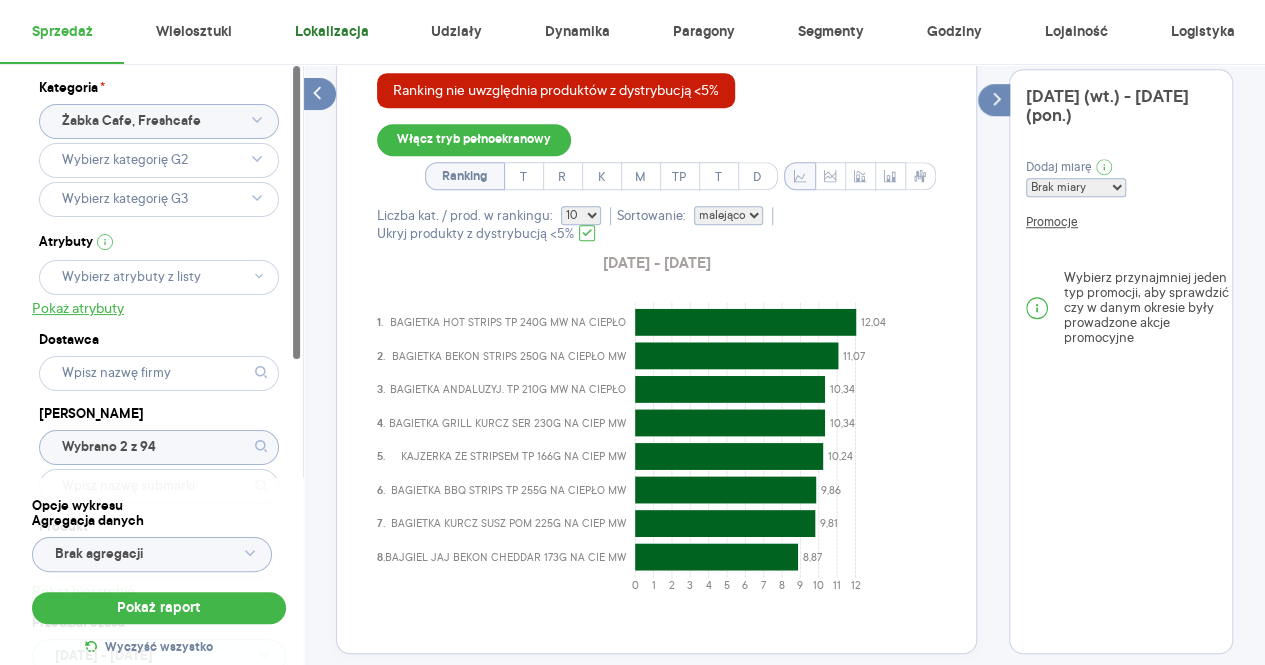 drag, startPoint x: 299, startPoint y: 298, endPoint x: 310, endPoint y: 31, distance: 267.2265 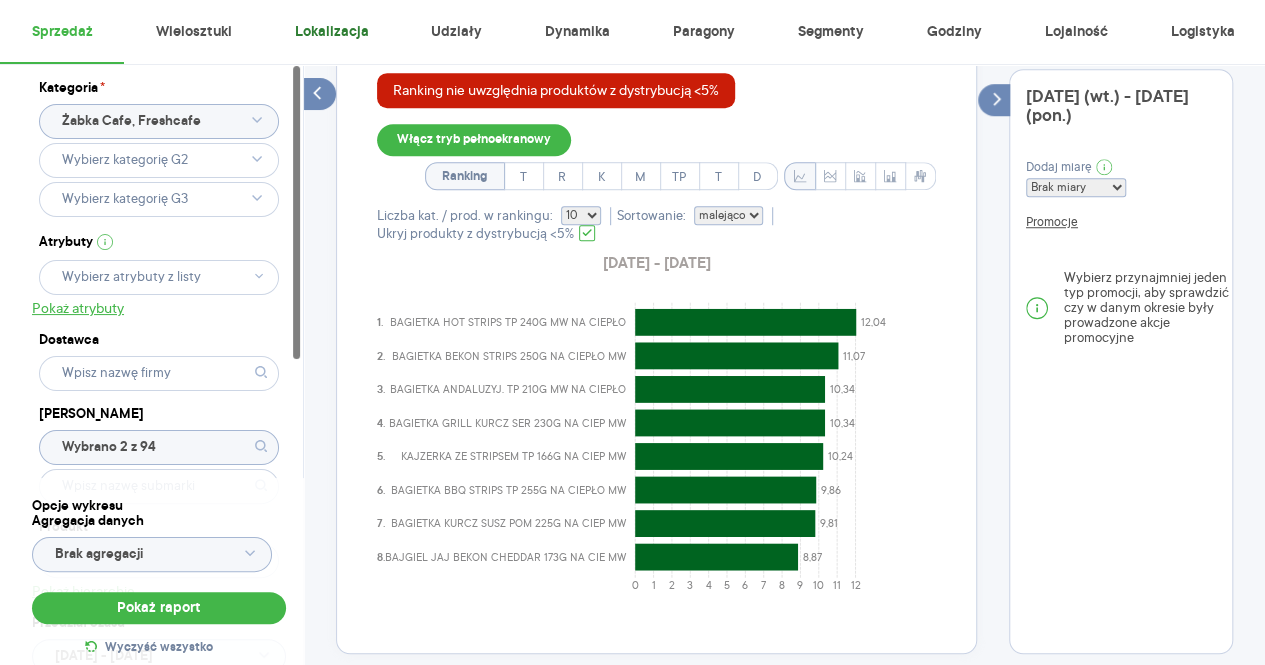 click on "Raporty Nowe Insights Eksport danych Nowość Baza wiedzy Nowość Aktualności [EMAIL_ADDRESS][DOMAIN_NAME] Wyloguj Sprzedaż Wielosztuki Lokalizacja Udziały Dynamika Paragony Segmenty Godziny Lojalność Logistyka Kategoria * Żabka Cafe, Freshcafe Atrybuty Pokaż atrybuty Dostawca Marka Wybrano 2 z 94 Produkt Pokaż hierarchię Przedział czasu [DATE] - [DATE] Agregacja czasowa ranking Konkurencja Pokaż dane konkurencji z opóźnieniem Dostawca Marka Produkt Kategorie referencyjne Region Rodzaje sklepów Rodzaje transakcji Wszystkie Like For Like Uwzględnij LFL Opcje wykresu Agregacja danych Brak agregacji Pokaż raport Wyczyść wszystko Sprzedaż Podsumowanie - dane własne Pokaż: Dane total Dane per sklep Dystrybucja Jednostki naturalne Dane własne Wartość sprzedaży (brutto) 2 215 014,39 713,94% 272 135,12 Liczba sztuk 184 800 688,43% 23 439 Średnia cena (brutto) 11,99 3,24% 11,61 Średnia sprzedaż dziennie (brutto) 316 430,63 713,94% 38 876,45 Poprzedni okres R/R Pokaż Sztuki per sklep" at bounding box center [632, 134] 